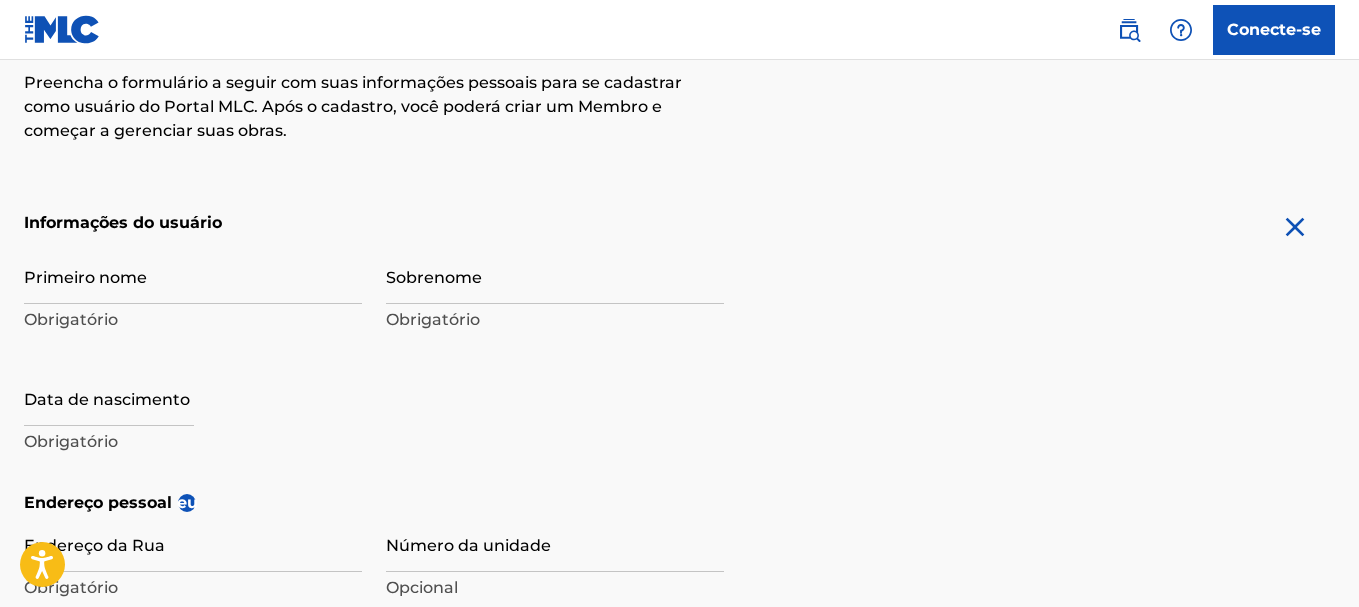 scroll, scrollTop: 300, scrollLeft: 0, axis: vertical 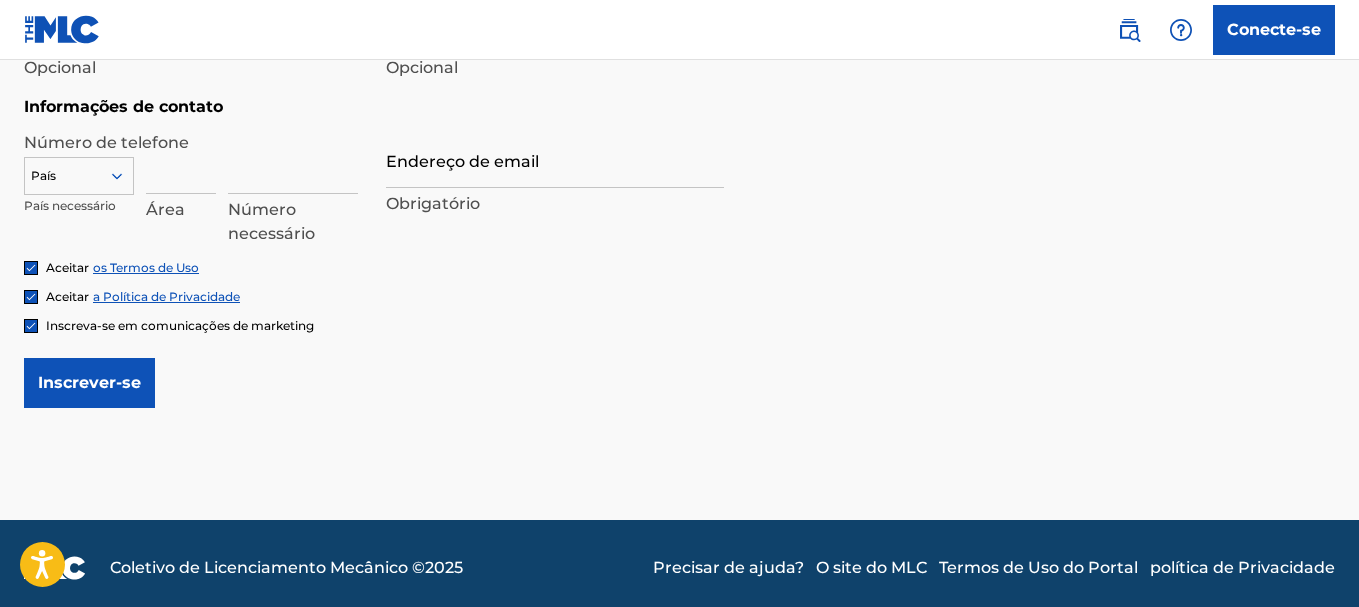 click 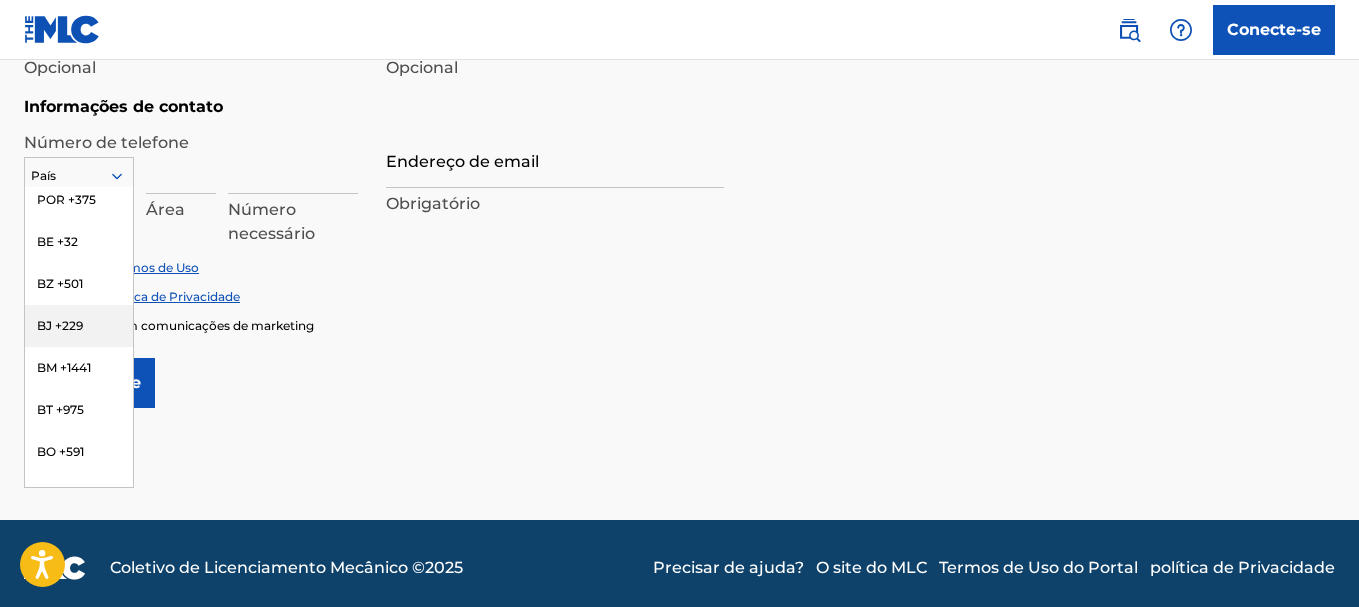scroll, scrollTop: 900, scrollLeft: 0, axis: vertical 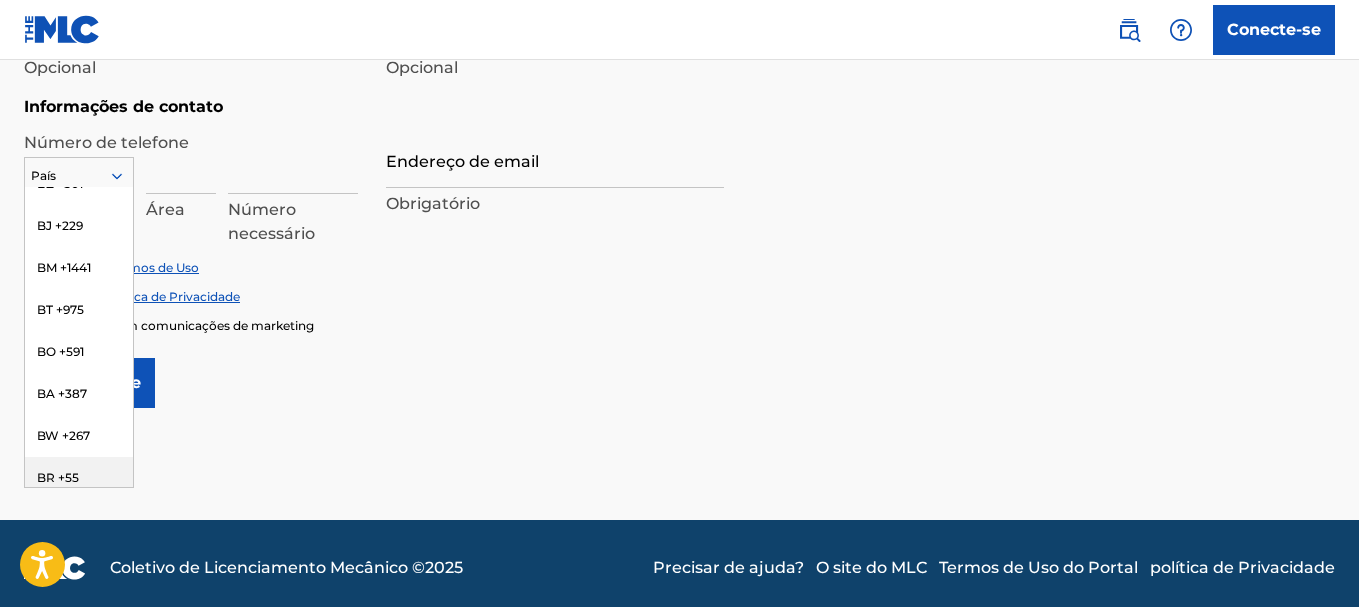 click on "BR +55" at bounding box center [79, 478] 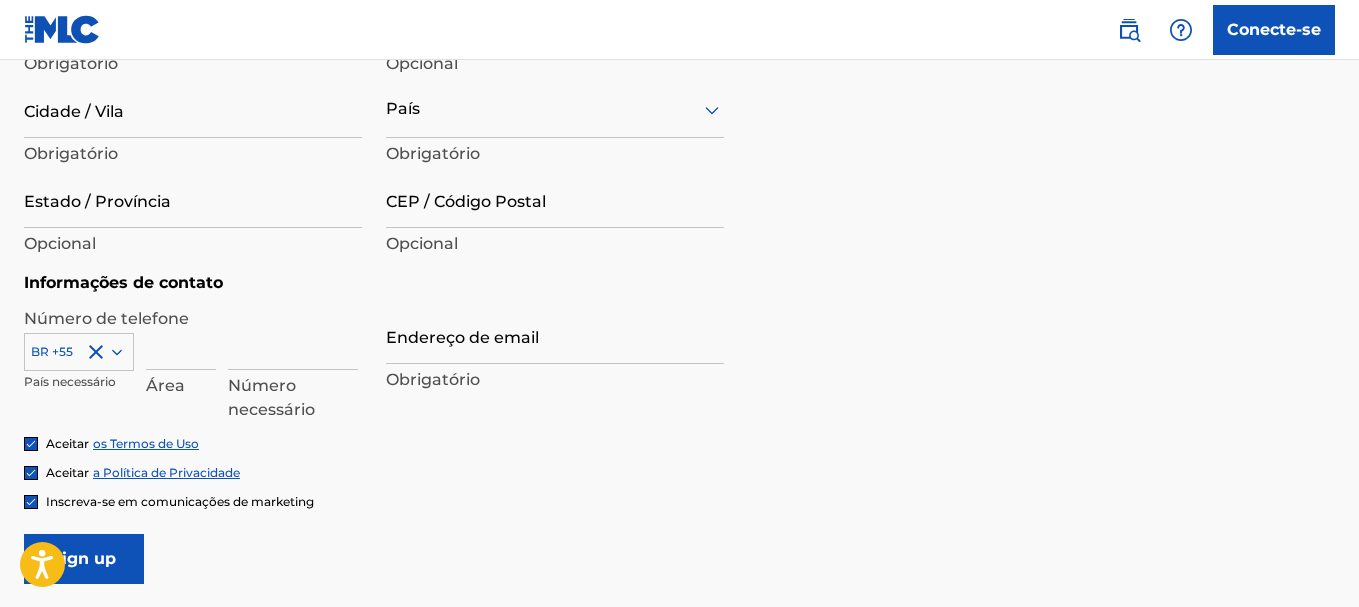 scroll, scrollTop: 700, scrollLeft: 0, axis: vertical 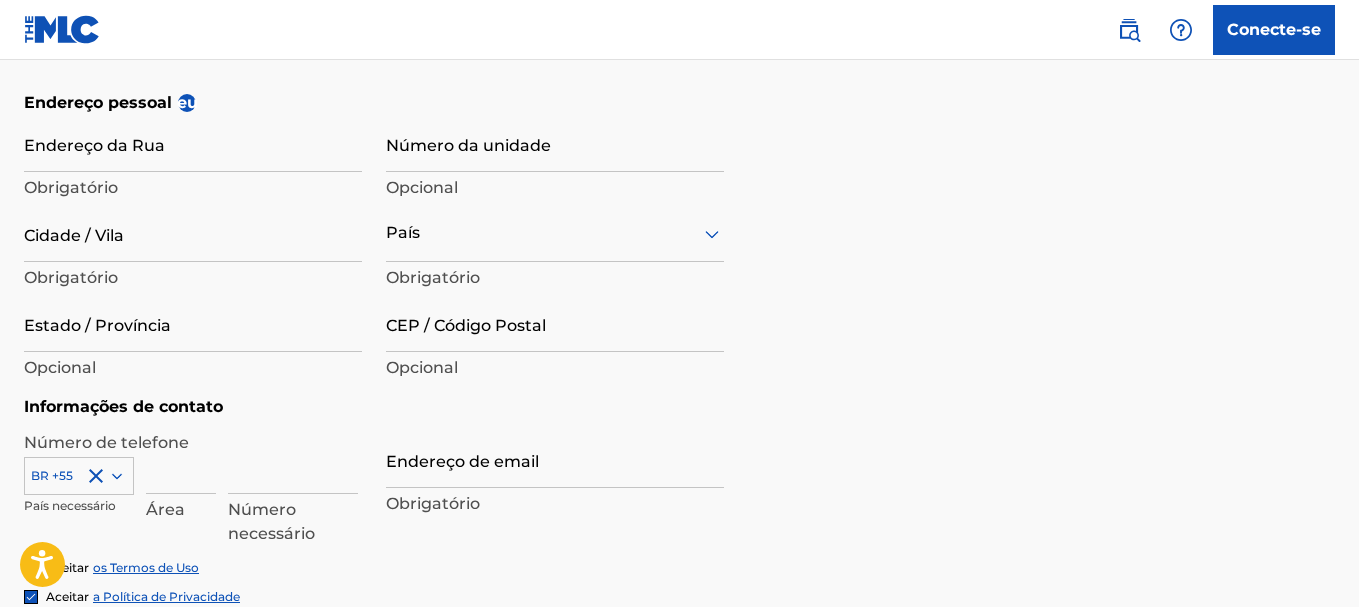 click on "BR +55 País necessário Área Número necessário" at bounding box center (193, 482) 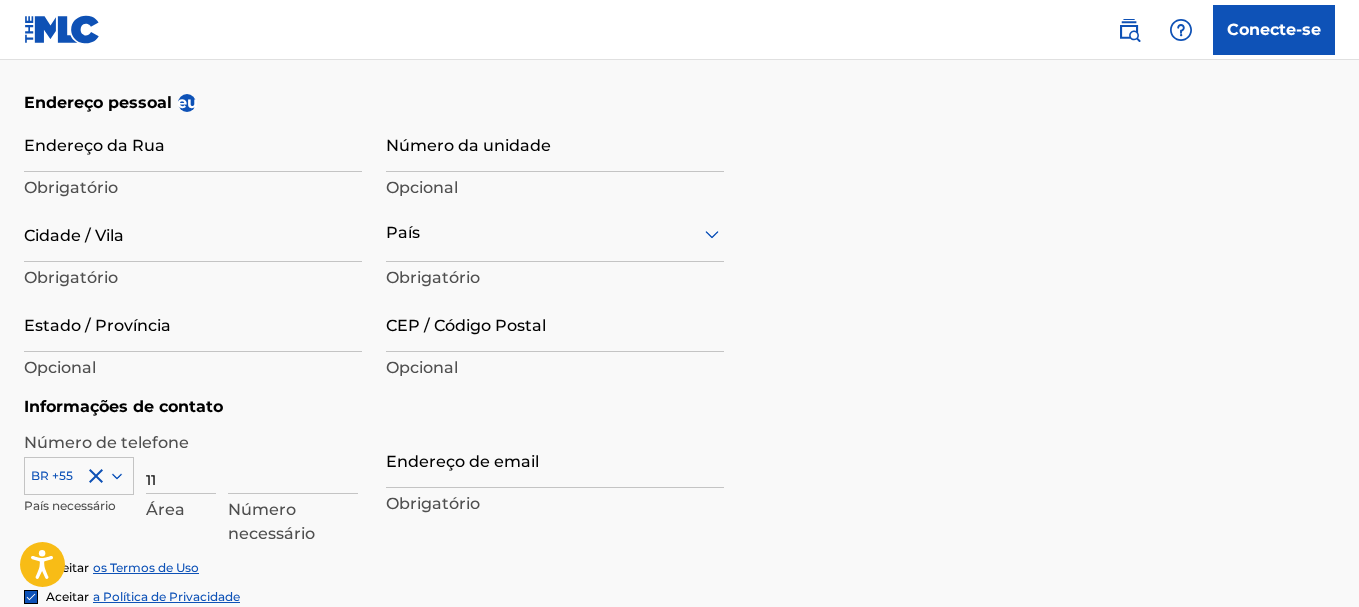 type on "Manoel" 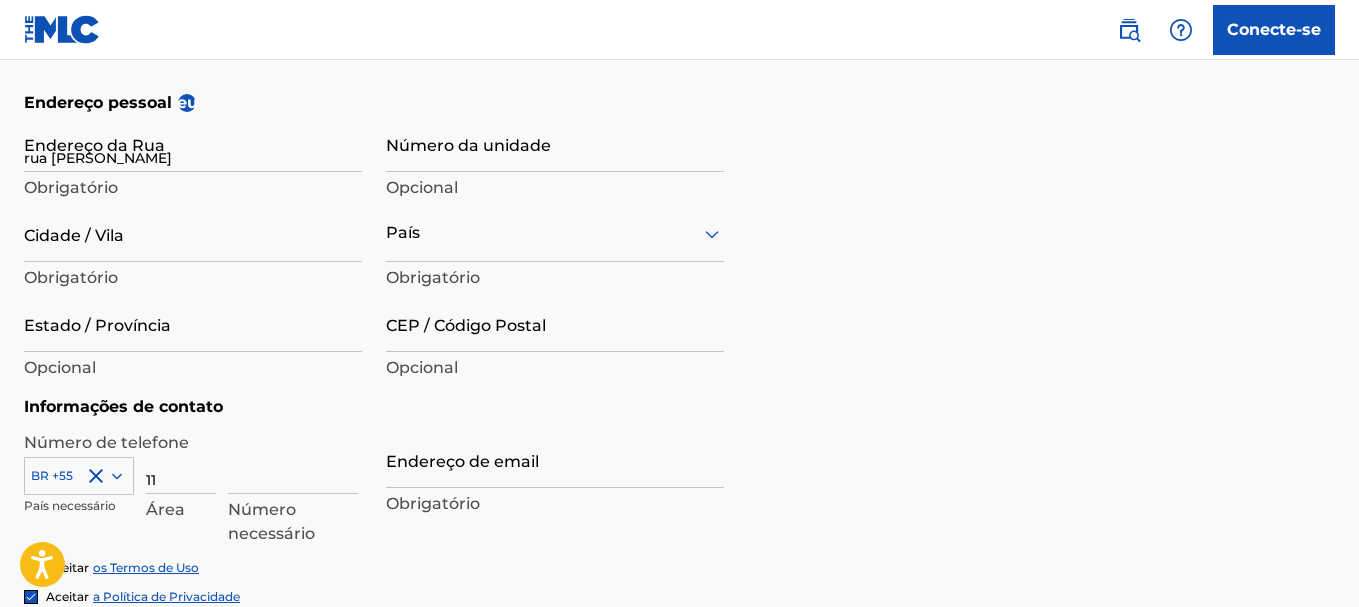 type on "casa" 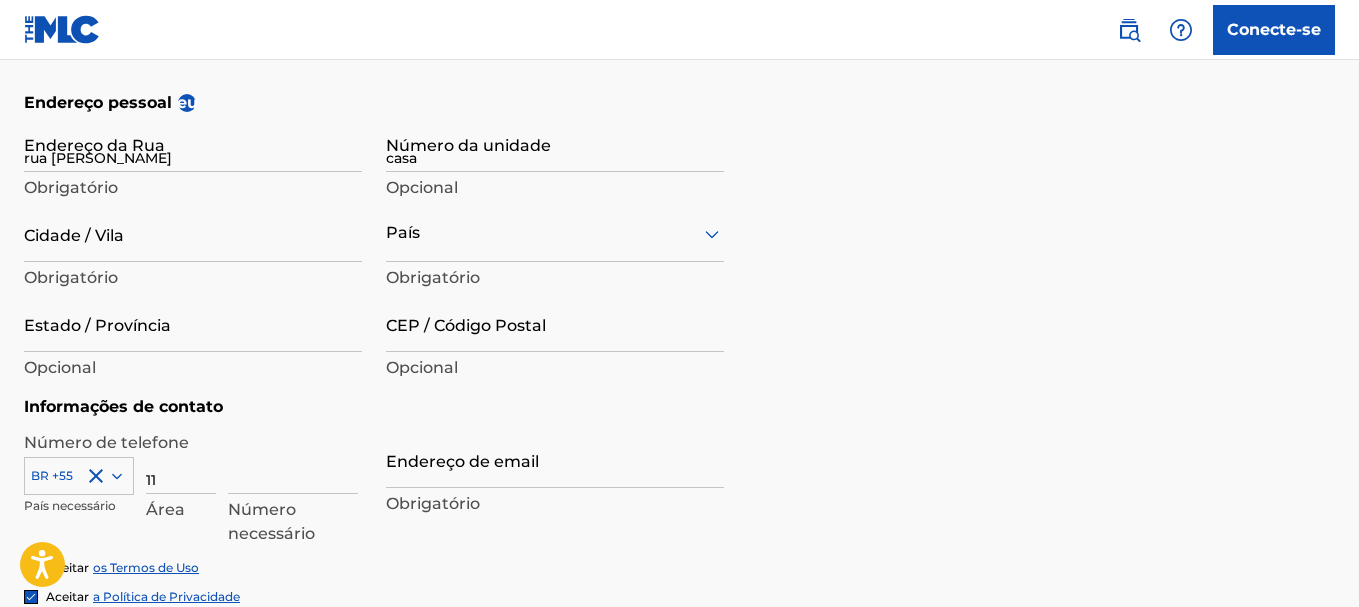 type on "[GEOGRAPHIC_DATA]" 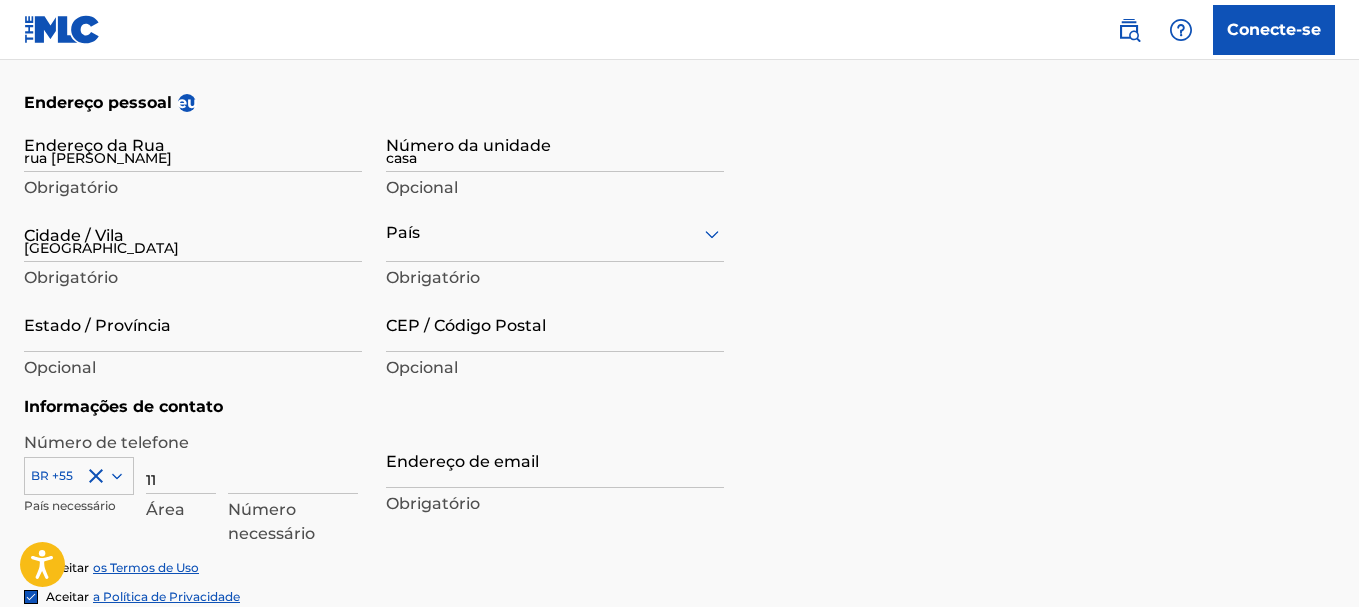 type on "[GEOGRAPHIC_DATA]" 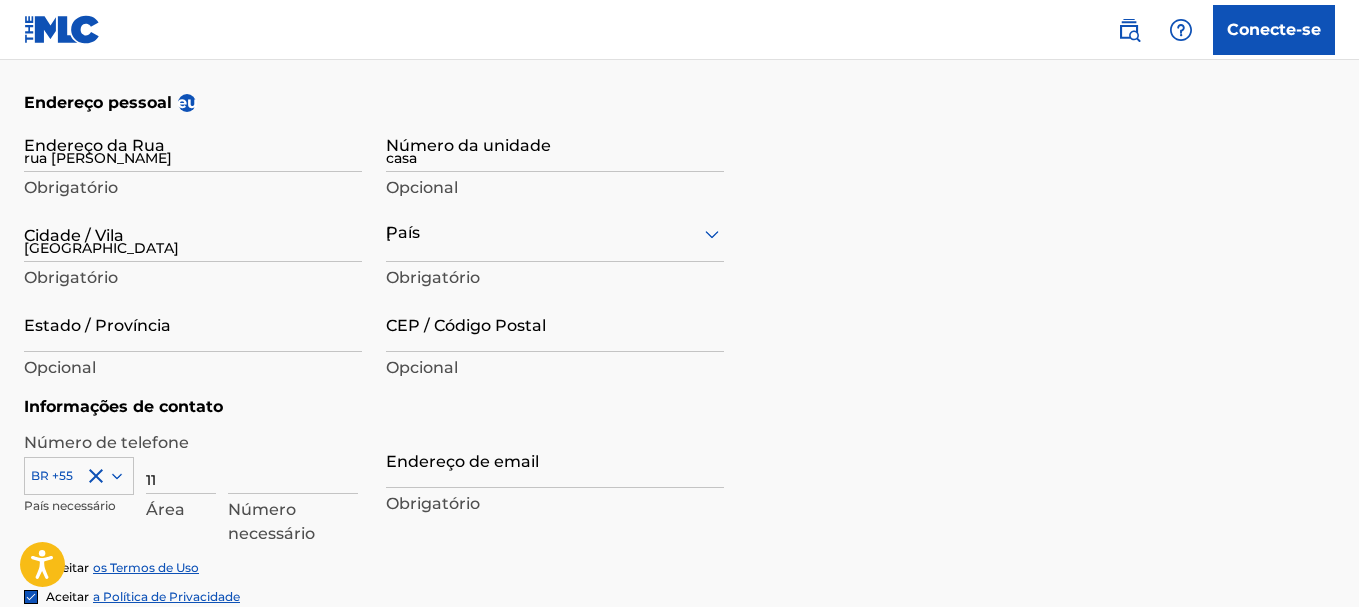 type on "SP" 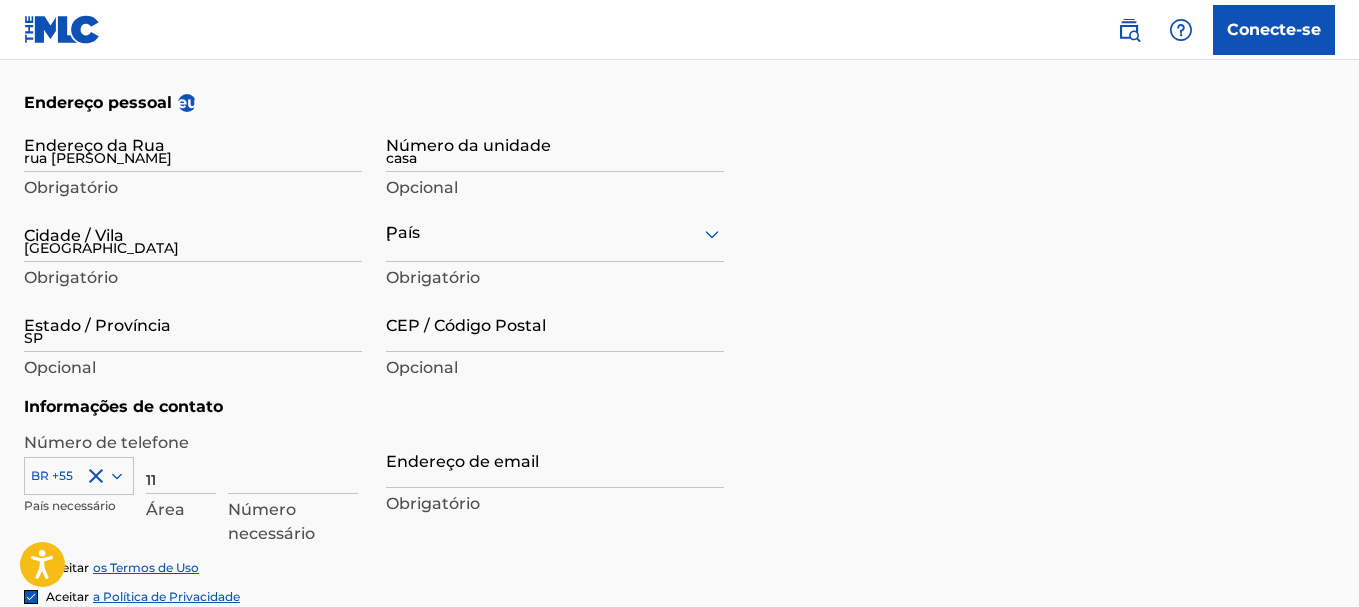 type on "05814-130" 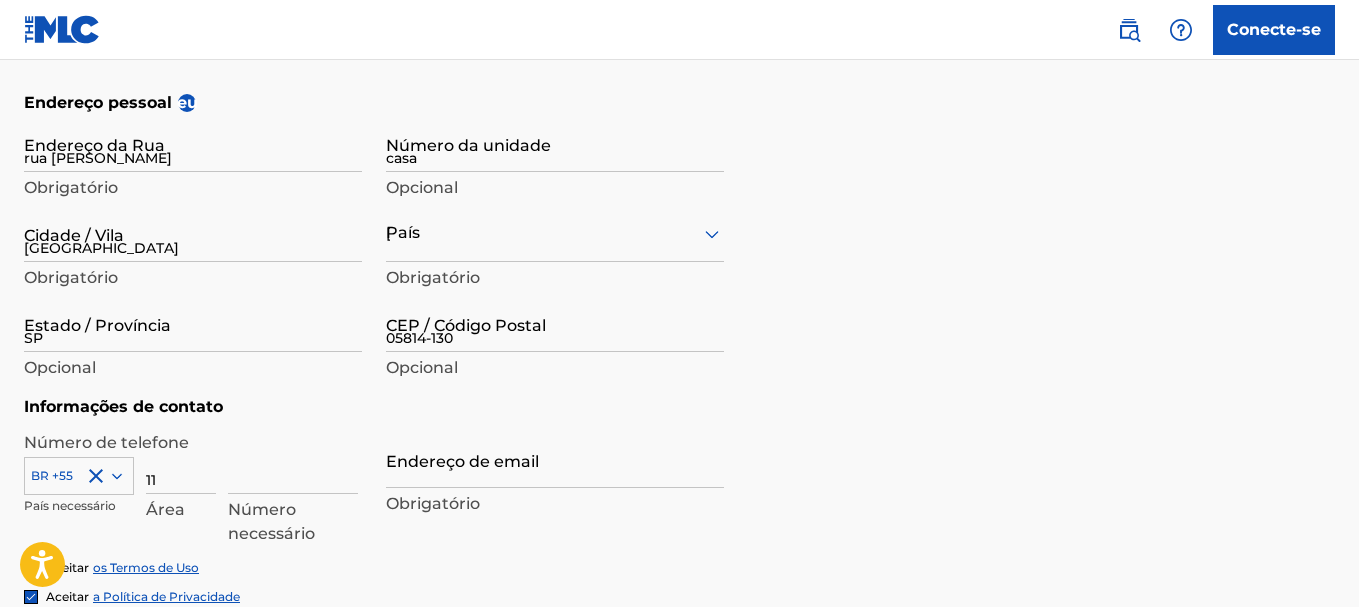 type on "55" 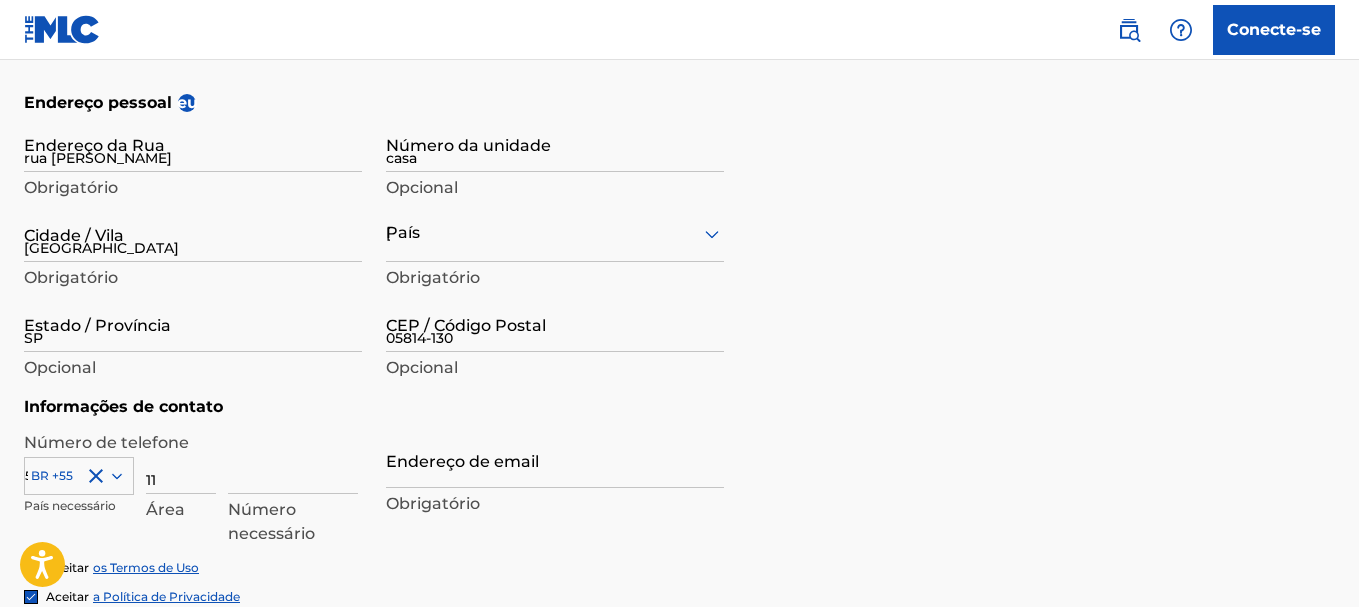 type on "968883225" 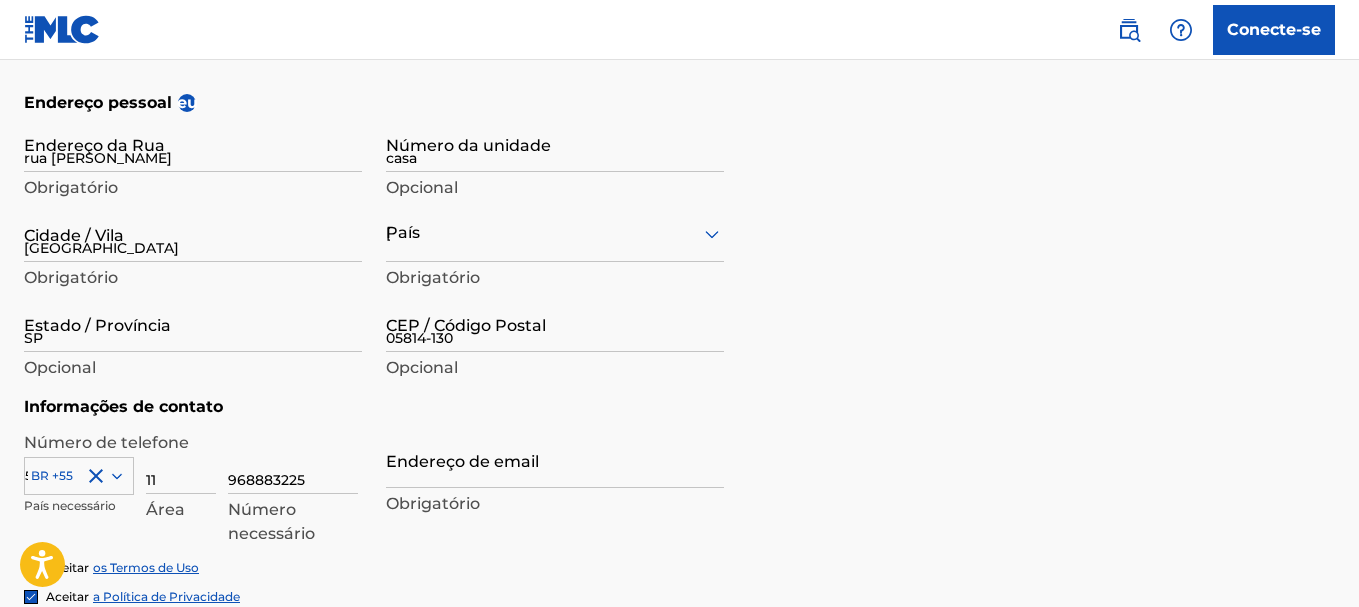 type on "[EMAIL_ADDRESS][DOMAIN_NAME]" 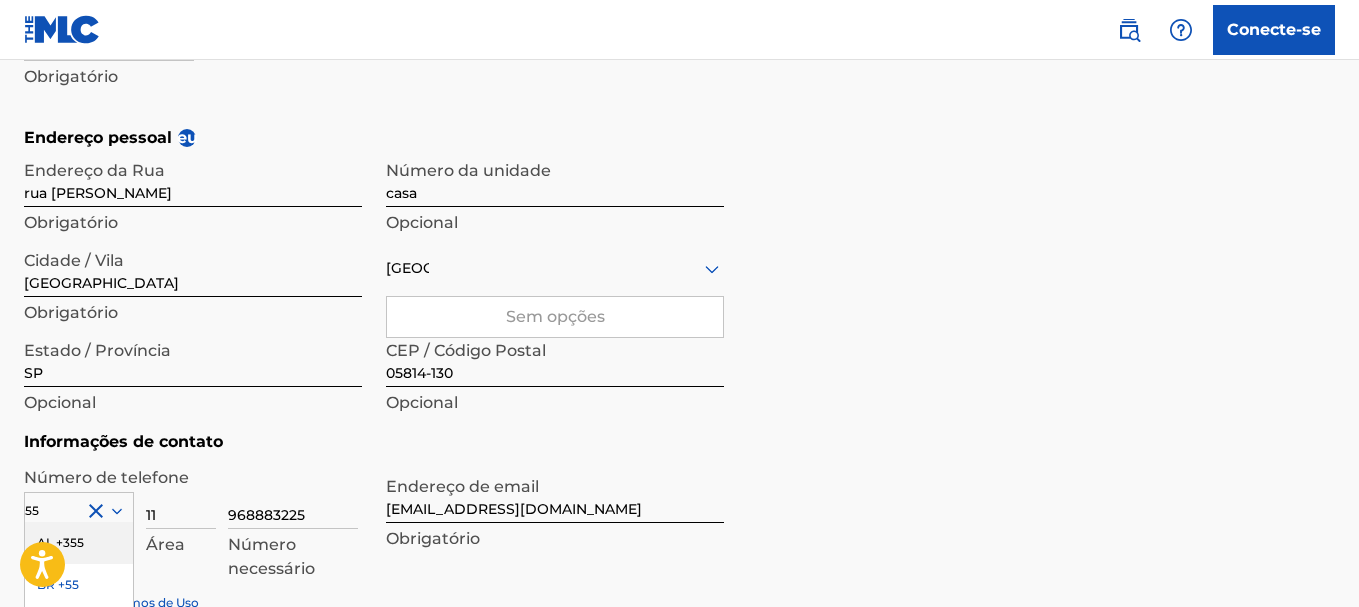 scroll, scrollTop: 549, scrollLeft: 0, axis: vertical 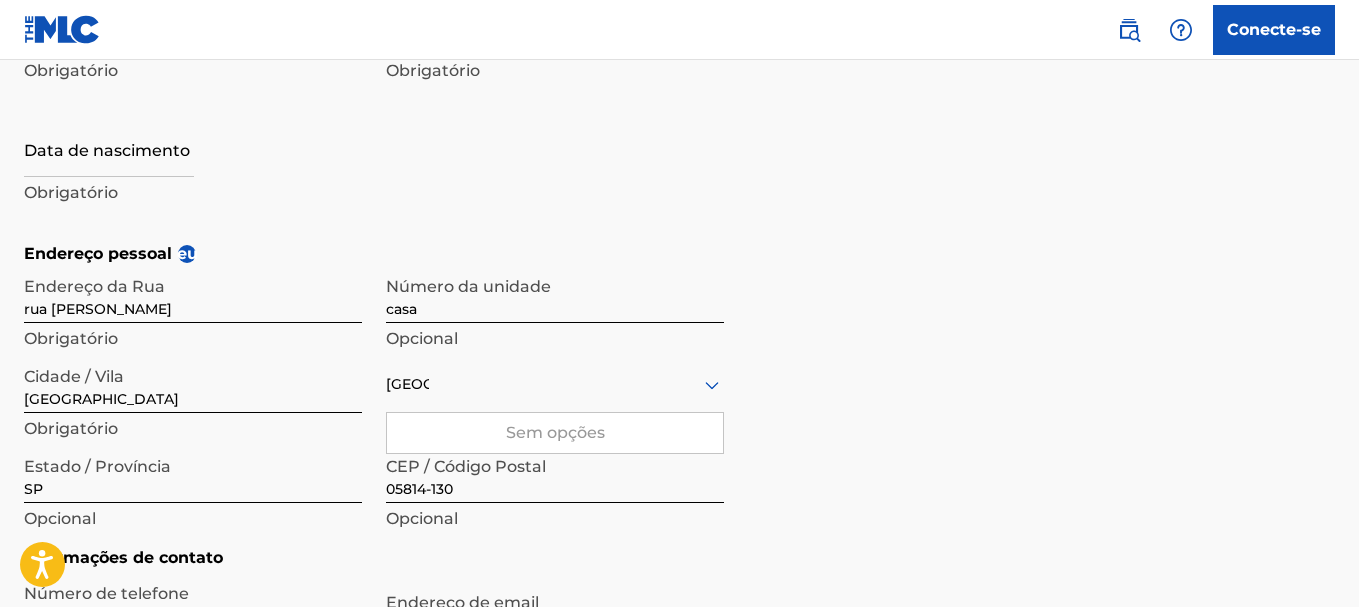 click on "Opcional" at bounding box center (422, 338) 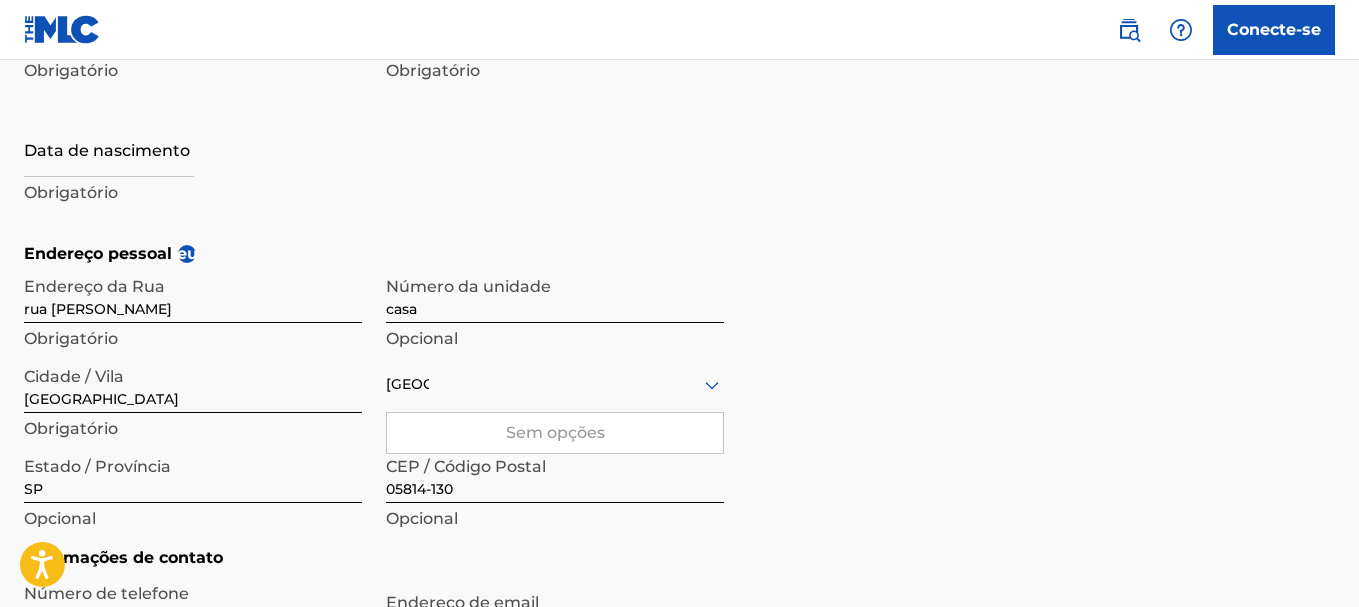click at bounding box center [109, 148] 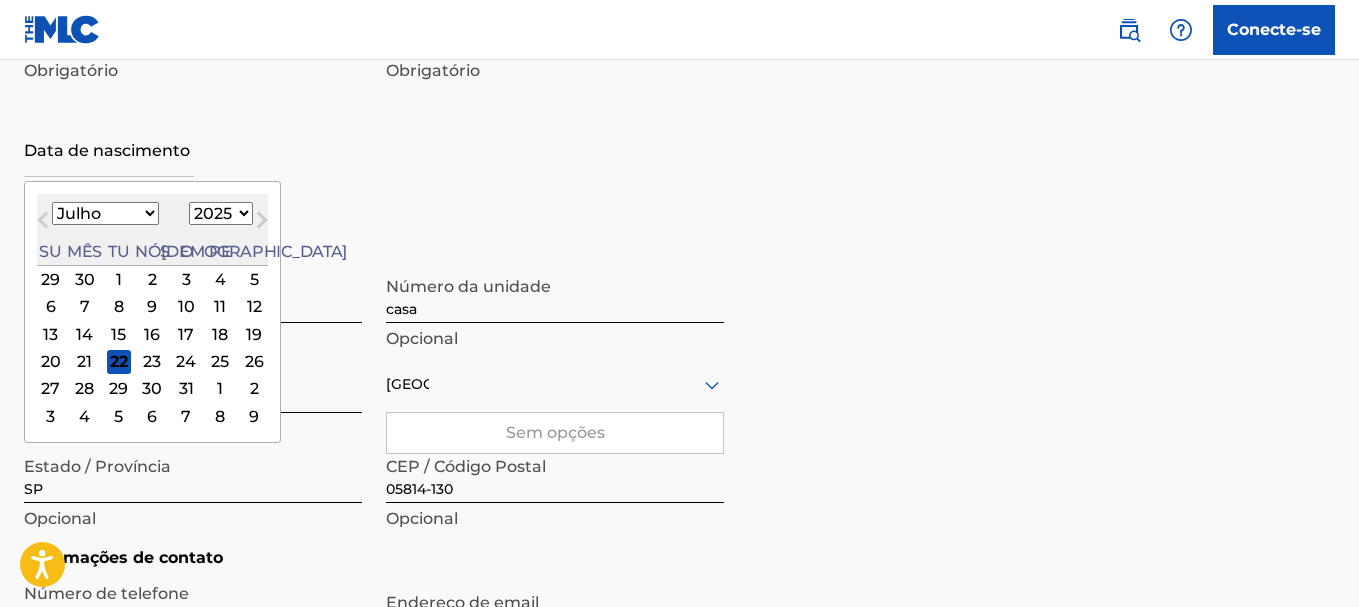 click on "16" at bounding box center [152, 334] 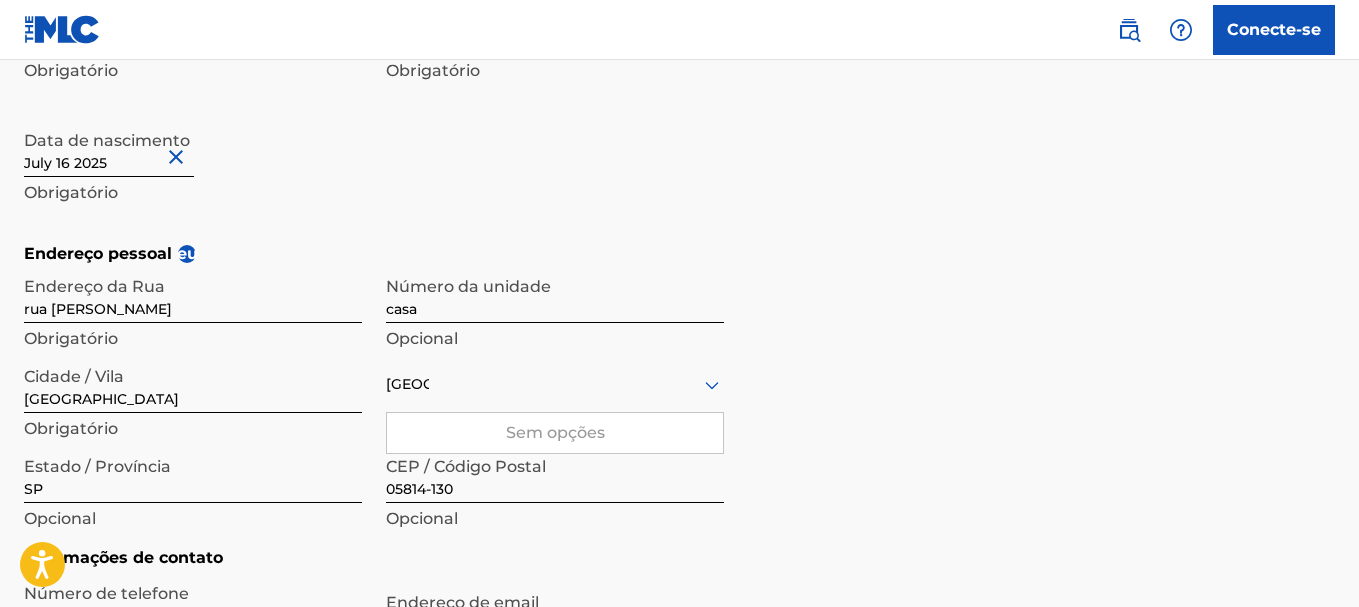 drag, startPoint x: 50, startPoint y: 149, endPoint x: 51, endPoint y: 166, distance: 17.029387 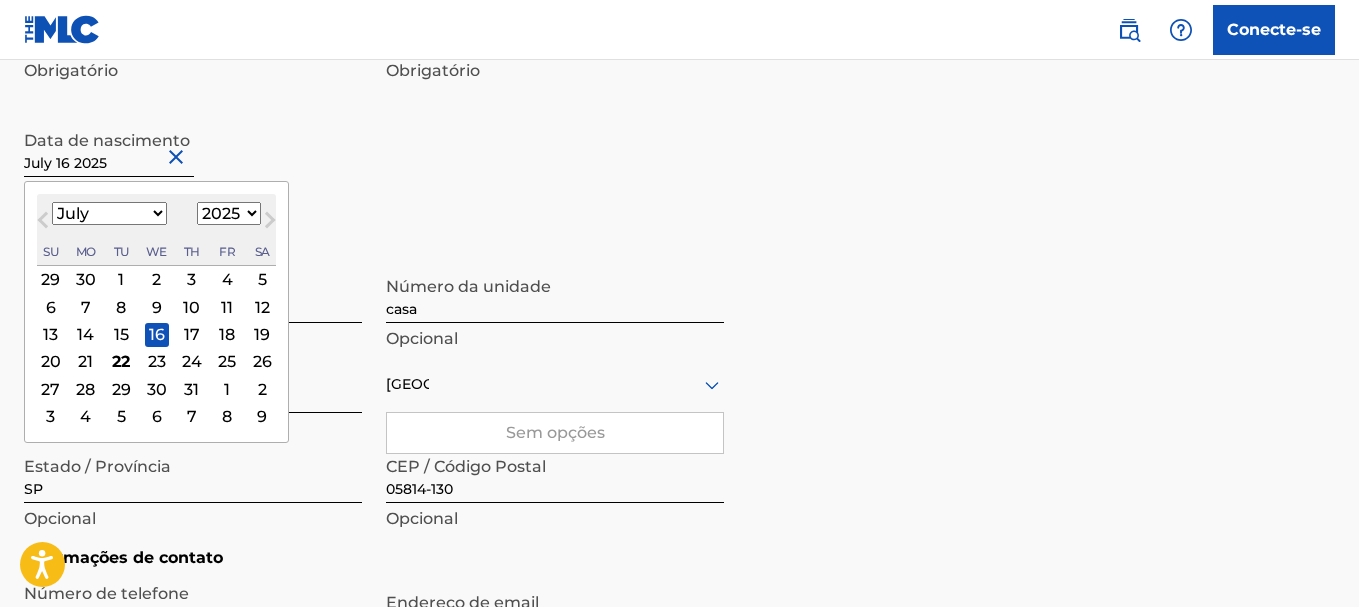 click at bounding box center (109, 148) 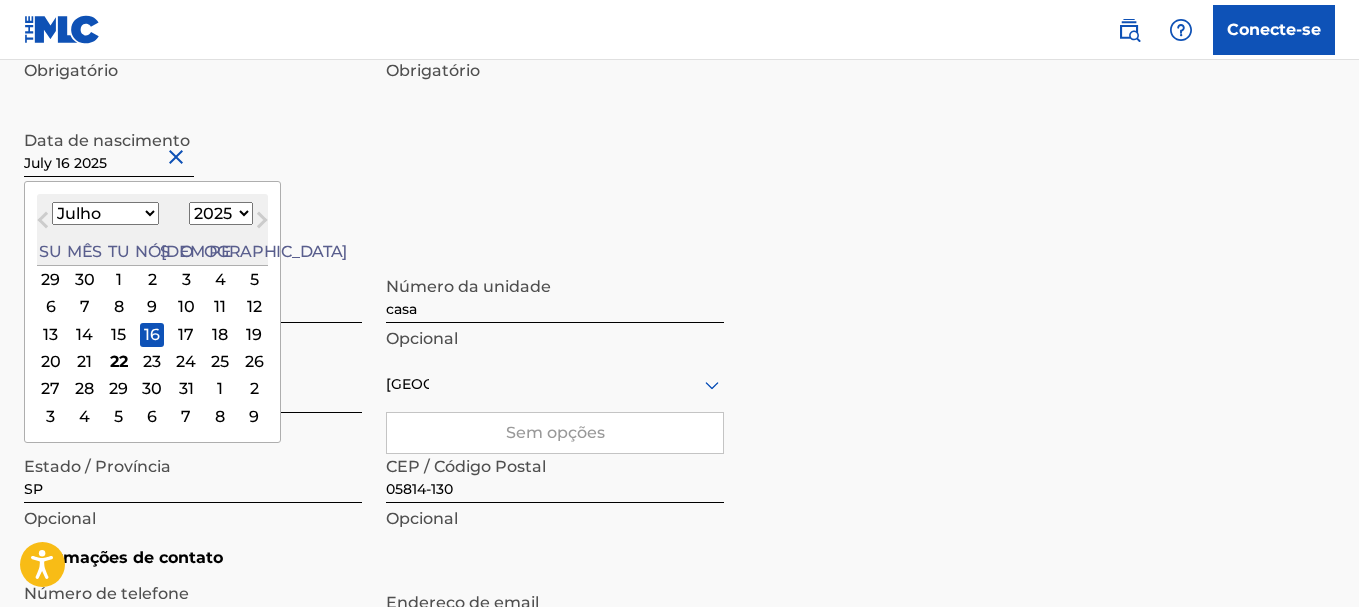 click on "Janeiro Fevereiro Marchar abril Poderia Junho Julho Agosto Setembro outubro novembro dezembro" at bounding box center (105, 213) 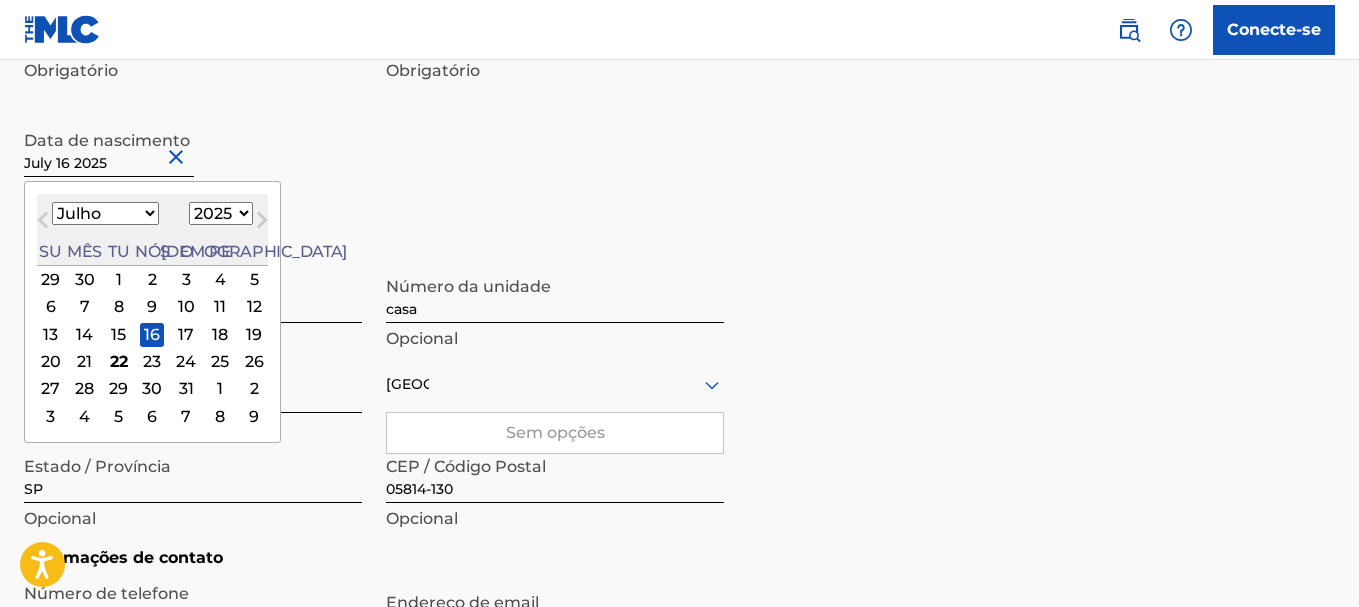 select on "9" 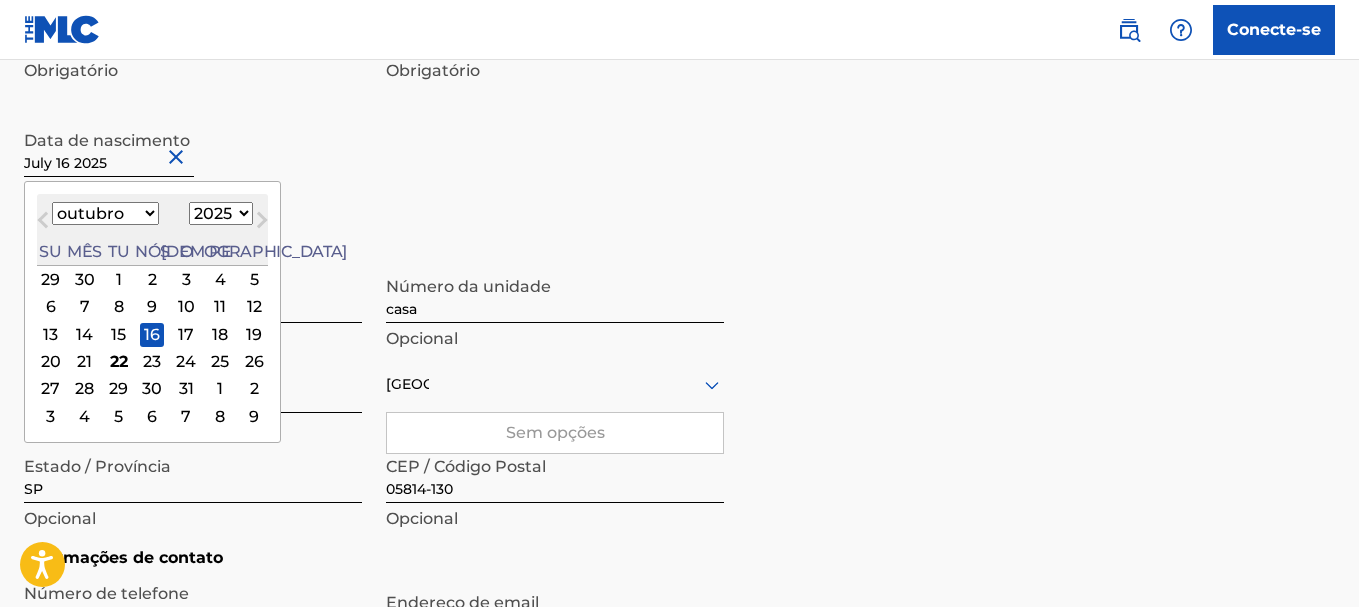 click on "Janeiro Fevereiro Marchar abril Poderia Junho Julho Agosto Setembro outubro novembro dezembro" at bounding box center (105, 213) 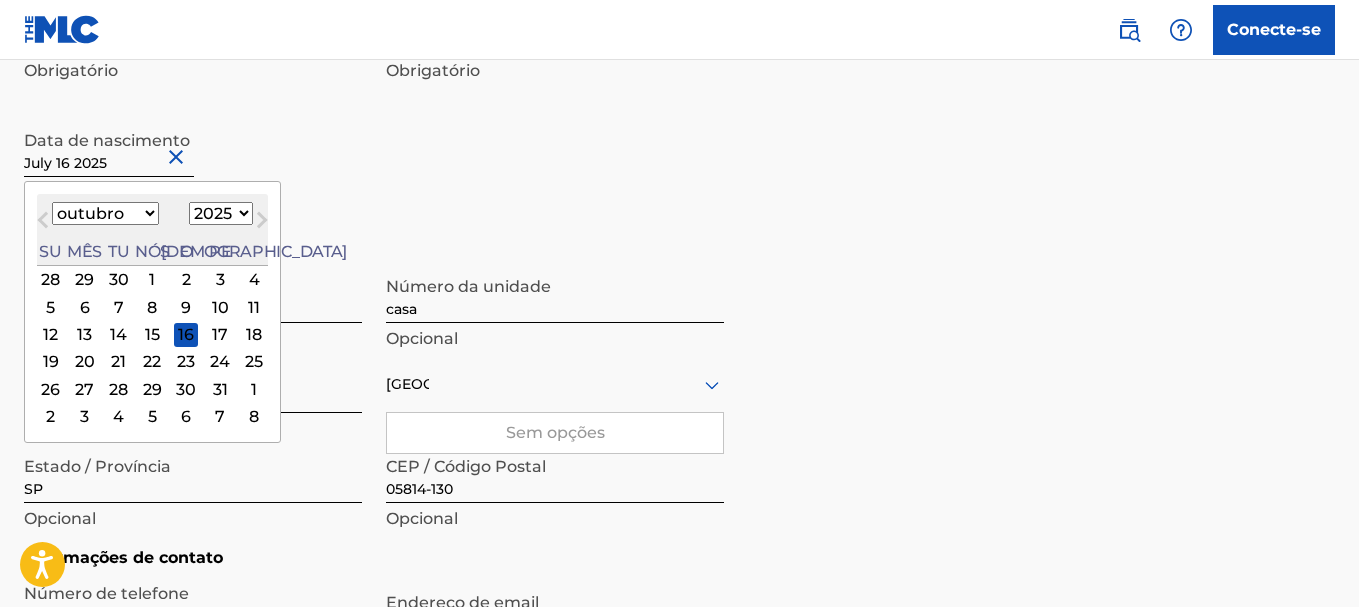 click on "1899 1900 1901 1902 1903 1904 1905 1906 1907 1908 1909 1910 1911 1912 1913 1914 1915 1916 1917 1918 1919 1920 1921 1922 1923 1924 1925 1926 1927 1928 1929 1930 1931 1932 1933 1934 1935 1936 1937 1938 1939 1940 1941 1942 1943 1944 1945 1946 1947 1948 1949 1950 1951 1952 1953 1954 1955 1956 1957 1958 1959 1960 1961 1962 1963 1964 1965 1966 1967 1968 1969 1970 1971 1972 1973 1974 1975 1976 1977 1978 1979 1980 1981 1982 1983 1984 1985 1986 1987 1988 1989 1990 1991 1992 1993 1994 1995 1996 1997 1998 1999 2000 2001 2002 2003 2004 2005 2006 2007 2008 2009 2010 2011 2012 2013 2014 2015 2016 2017 2018 2019 2020 2021 2022 2023 2024 2025 2026 2027 2028 2029 2030 2031 2032 2033 2034 2035 2036 2037 2038 2039 2040 2041 2042 2043 2044 2045 2046 2047 2048 2049 2050 2051 2052 2053 2054 2055 2056 2057 2058 2059 2060 2061 2062 2063 2064 2065 2066 2067 2068 2069 2070 2071 2072 2073 2074 2075 2076 2077 2078 2079 2080 2081 2082 2083 2084 2085 2086 2087 2088 2089 2090 2091 2092 2093 2094 2095 2096 2097 2098 2099 2100" at bounding box center [221, 213] 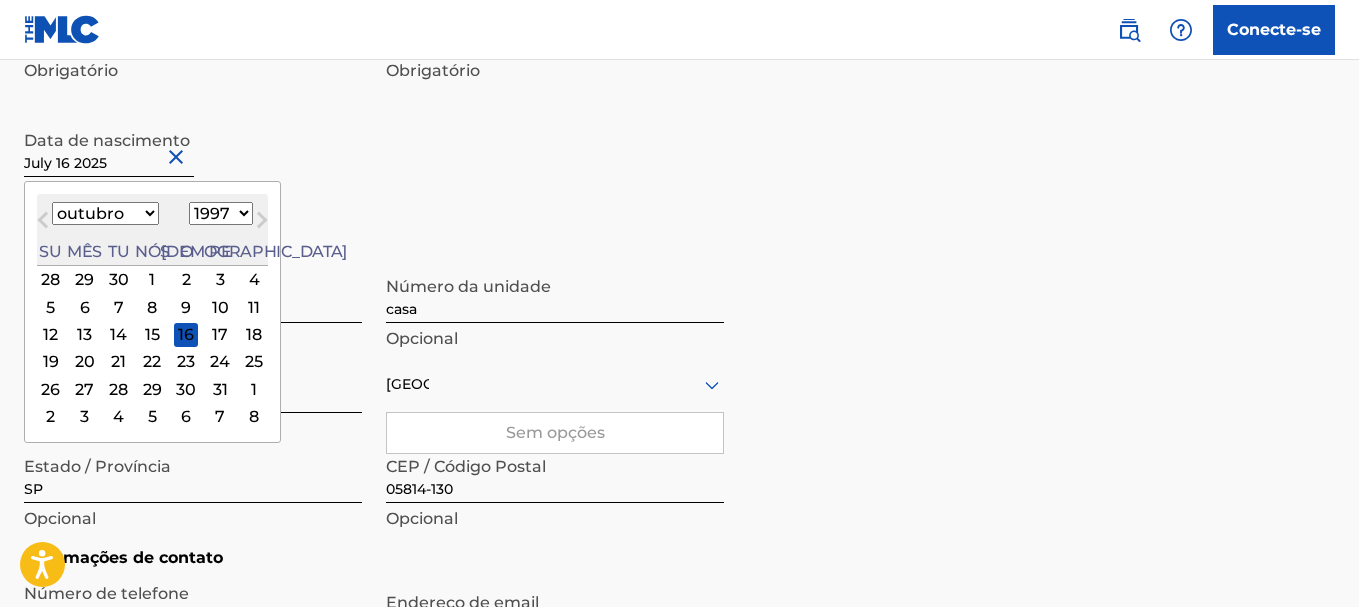 click on "1899 1900 1901 1902 1903 1904 1905 1906 1907 1908 1909 1910 1911 1912 1913 1914 1915 1916 1917 1918 1919 1920 1921 1922 1923 1924 1925 1926 1927 1928 1929 1930 1931 1932 1933 1934 1935 1936 1937 1938 1939 1940 1941 1942 1943 1944 1945 1946 1947 1948 1949 1950 1951 1952 1953 1954 1955 1956 1957 1958 1959 1960 1961 1962 1963 1964 1965 1966 1967 1968 1969 1970 1971 1972 1973 1974 1975 1976 1977 1978 1979 1980 1981 1982 1983 1984 1985 1986 1987 1988 1989 1990 1991 1992 1993 1994 1995 1996 1997 1998 1999 2000 2001 2002 2003 2004 2005 2006 2007 2008 2009 2010 2011 2012 2013 2014 2015 2016 2017 2018 2019 2020 2021 2022 2023 2024 2025 2026 2027 2028 2029 2030 2031 2032 2033 2034 2035 2036 2037 2038 2039 2040 2041 2042 2043 2044 2045 2046 2047 2048 2049 2050 2051 2052 2053 2054 2055 2056 2057 2058 2059 2060 2061 2062 2063 2064 2065 2066 2067 2068 2069 2070 2071 2072 2073 2074 2075 2076 2077 2078 2079 2080 2081 2082 2083 2084 2085 2086 2087 2088 2089 2090 2091 2092 2093 2094 2095 2096 2097 2098 2099 2100" at bounding box center [221, 213] 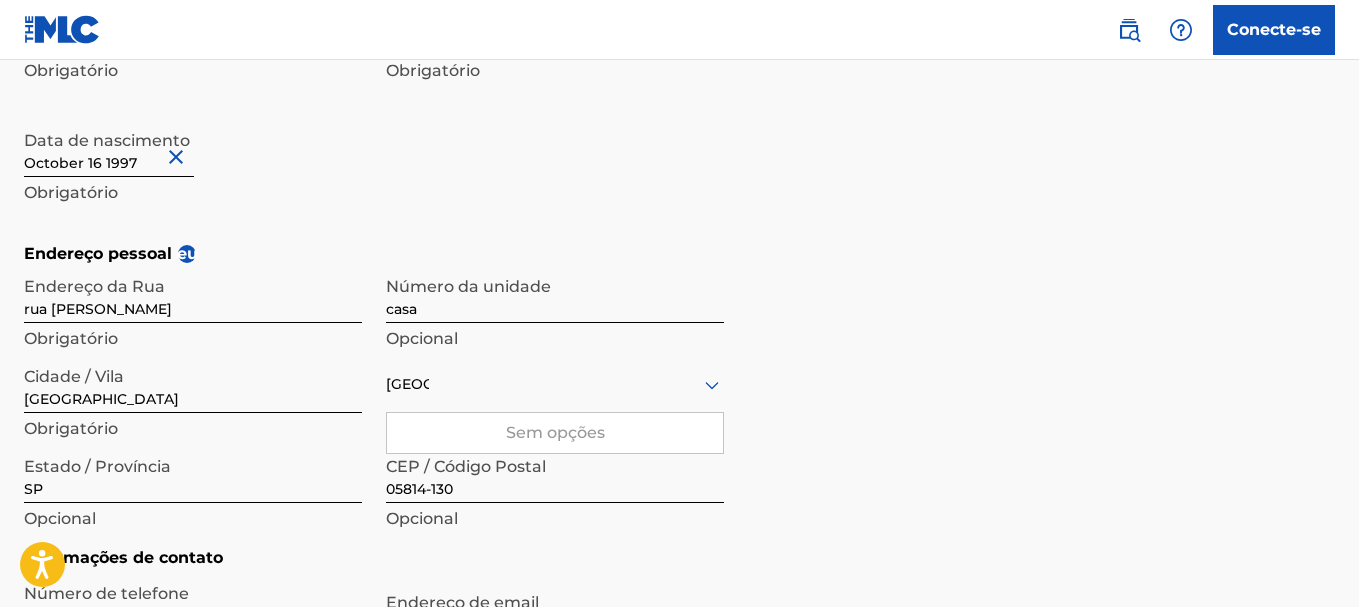 click on "Endereço pessoal eu" at bounding box center (679, 254) 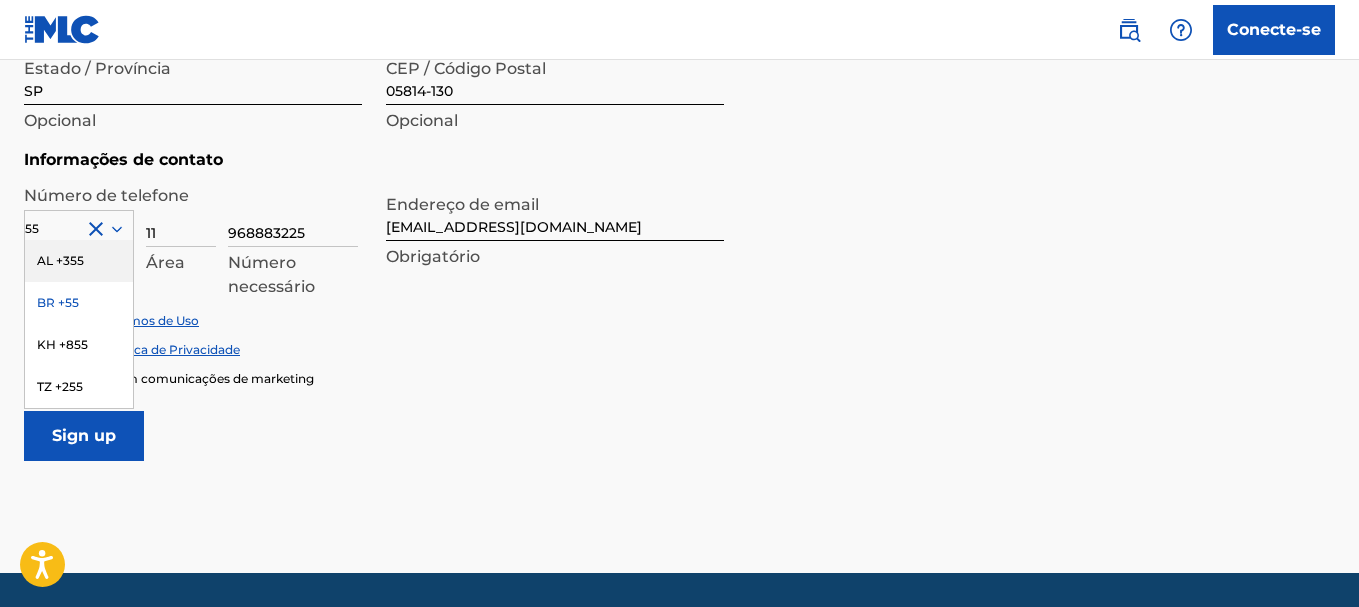 scroll, scrollTop: 949, scrollLeft: 0, axis: vertical 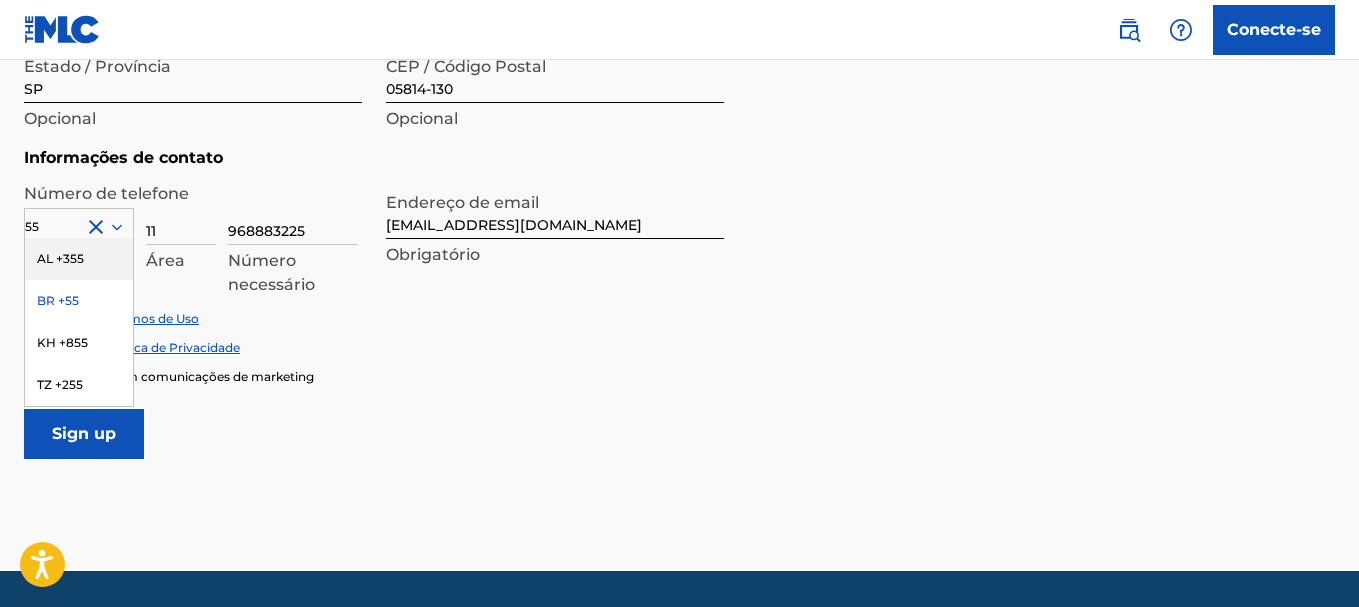 click on "O MLC utiliza a verificação de identidade antes do registro de um usuário para cumprir os regulamentos de Conheça Seu Cliente (KYC). O KYC é necessário para estabelecer a legitimidade da identidade de um usuário e ajuda a prevenir a criação e o uso de contas fraudulentas. Cadastre-se no Portal MLC Preencha o formulário a seguir com suas informações pessoais para se cadastrar como usuário do Portal MLC. Após o cadastro, você poderá criar um Membro e começar a gerenciar suas obras. Informações do usuário Primeiro nome Manoel Obrigatório Sobrenome [PERSON_NAME] Data de nascimento Obrigatório Endereço pessoal eu Endereço da [GEOGRAPHIC_DATA][PERSON_NAME] Obrigatório Número da unidade casa Opcional Cidade / [GEOGRAPHIC_DATA] Obrigatório Brasil Sem opções Obrigatório Estado / Província SP Opcional CEP / Código Postal 05814-130 Opcional Informações de contato Número de telefone 55 AL +355 BR +55 KH +855 TZ +255 País necessário 11 Área 968883225 Número necessário Aceitar" at bounding box center [679, -159] 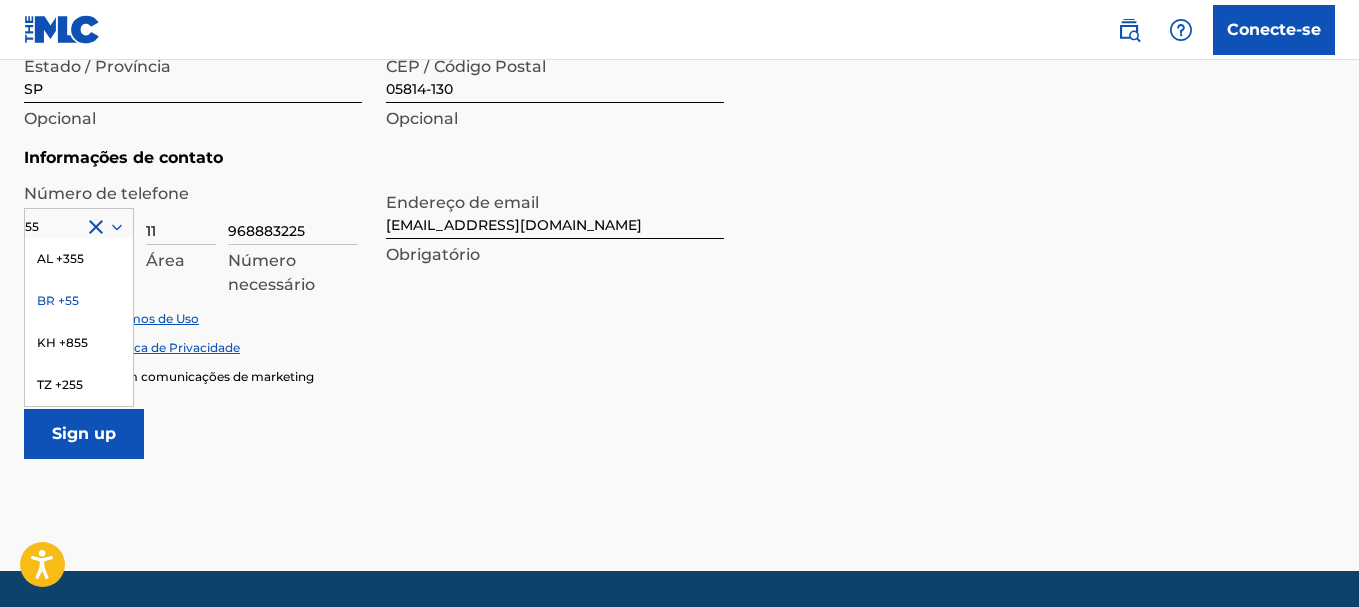 click on "Inscrever-se" at bounding box center [84, 434] 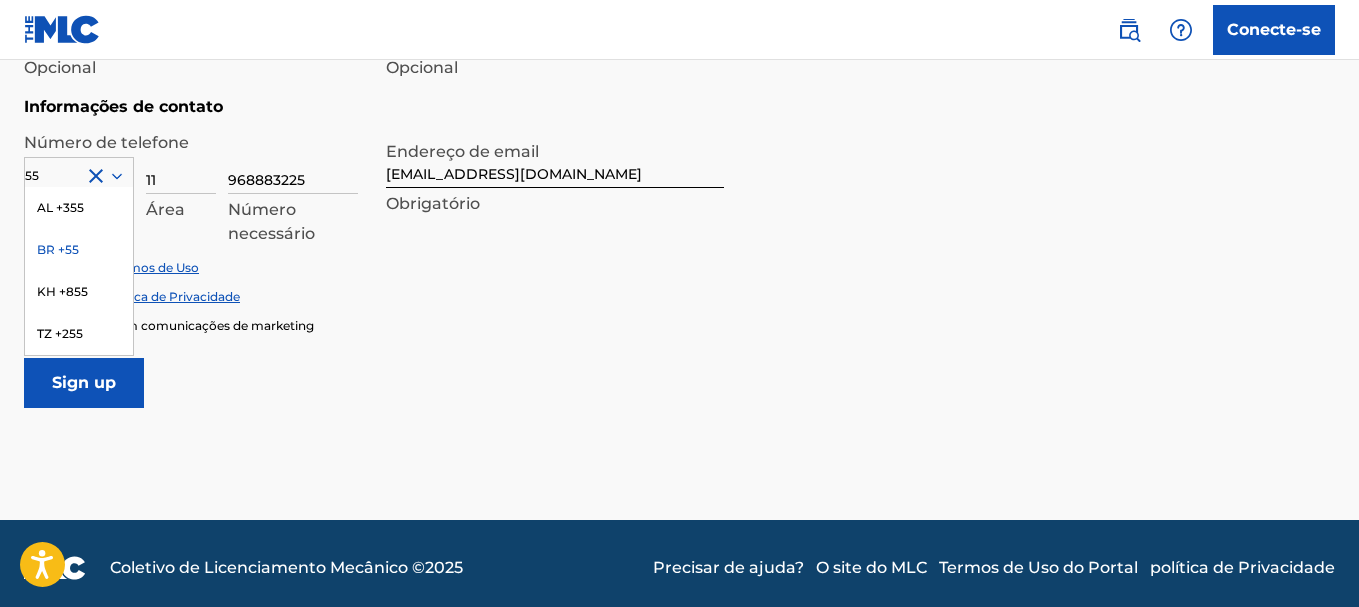 scroll, scrollTop: 1009, scrollLeft: 0, axis: vertical 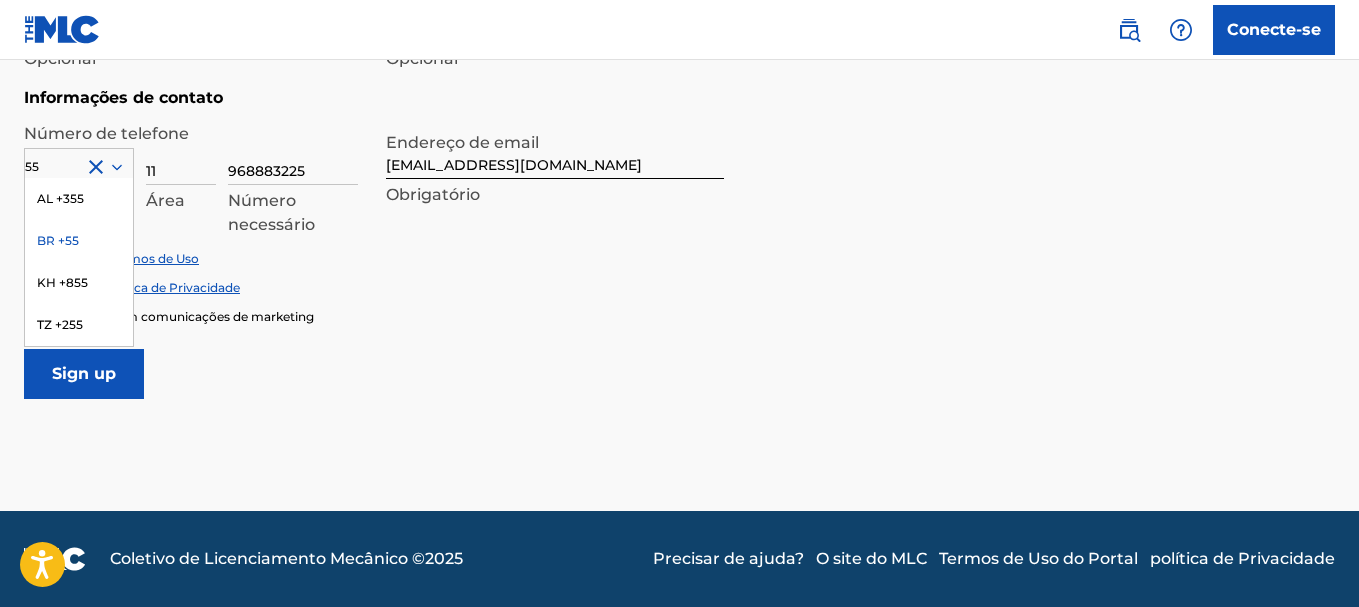 click on "Inscrever-se" at bounding box center [84, 374] 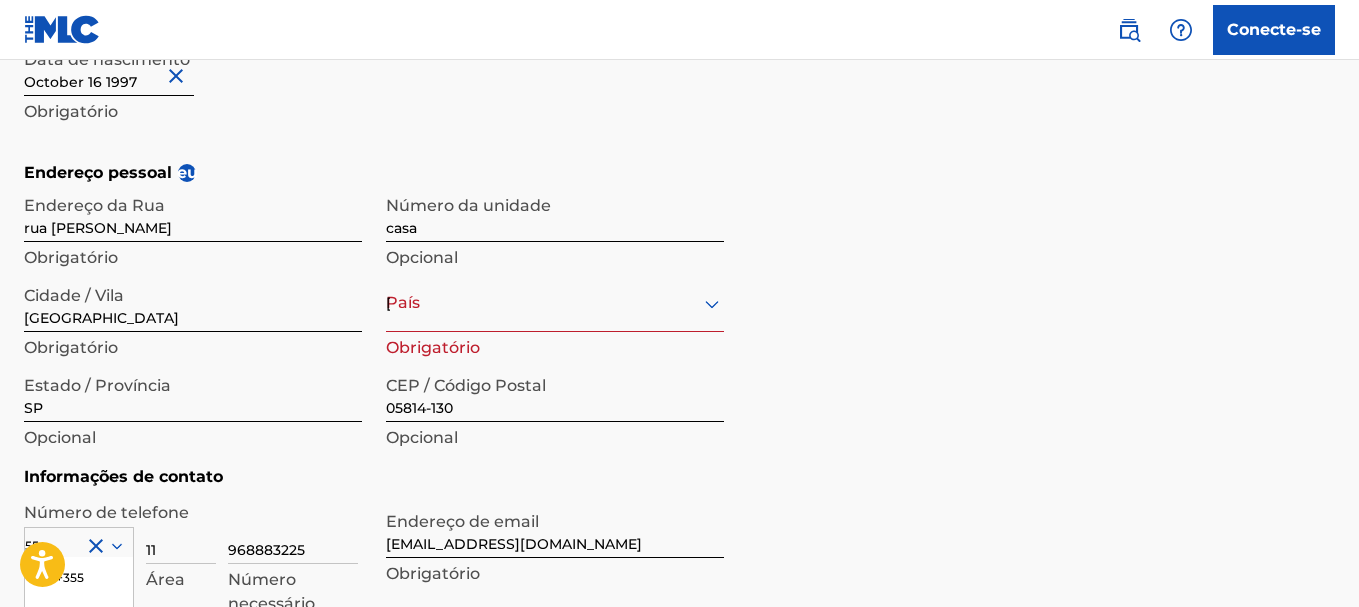 click on "option , selected. Select is focused ,type to refine list, press Down to open the menu,  [GEOGRAPHIC_DATA]" at bounding box center (555, 303) 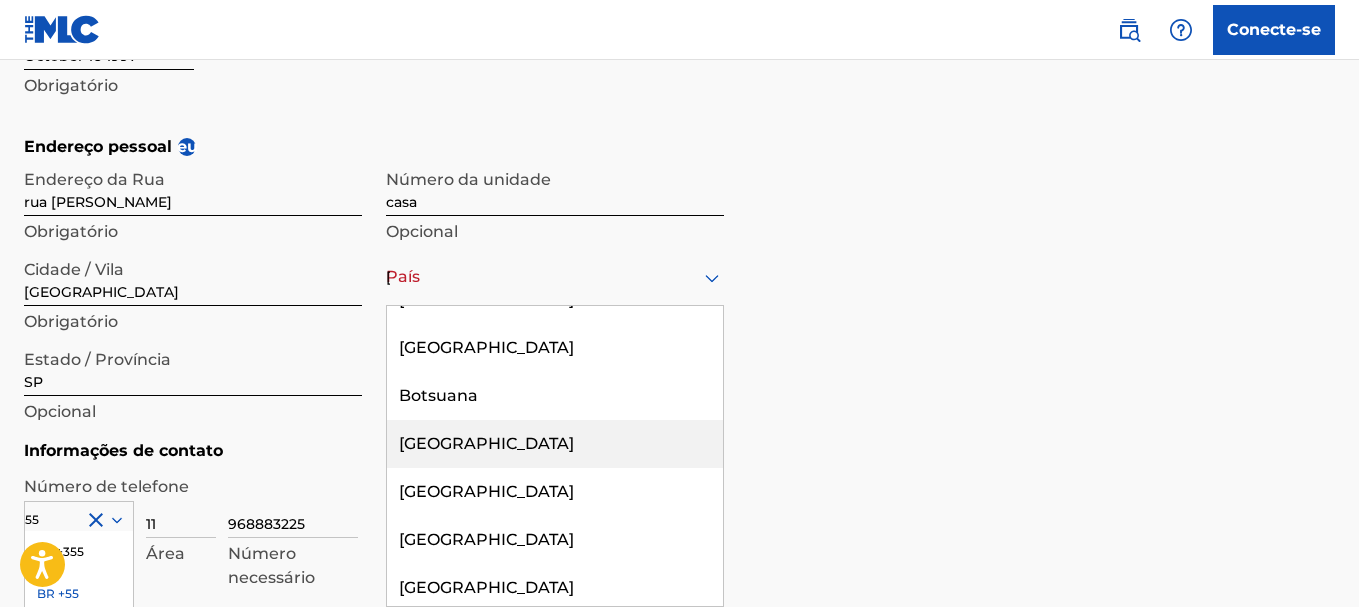 scroll, scrollTop: 1200, scrollLeft: 0, axis: vertical 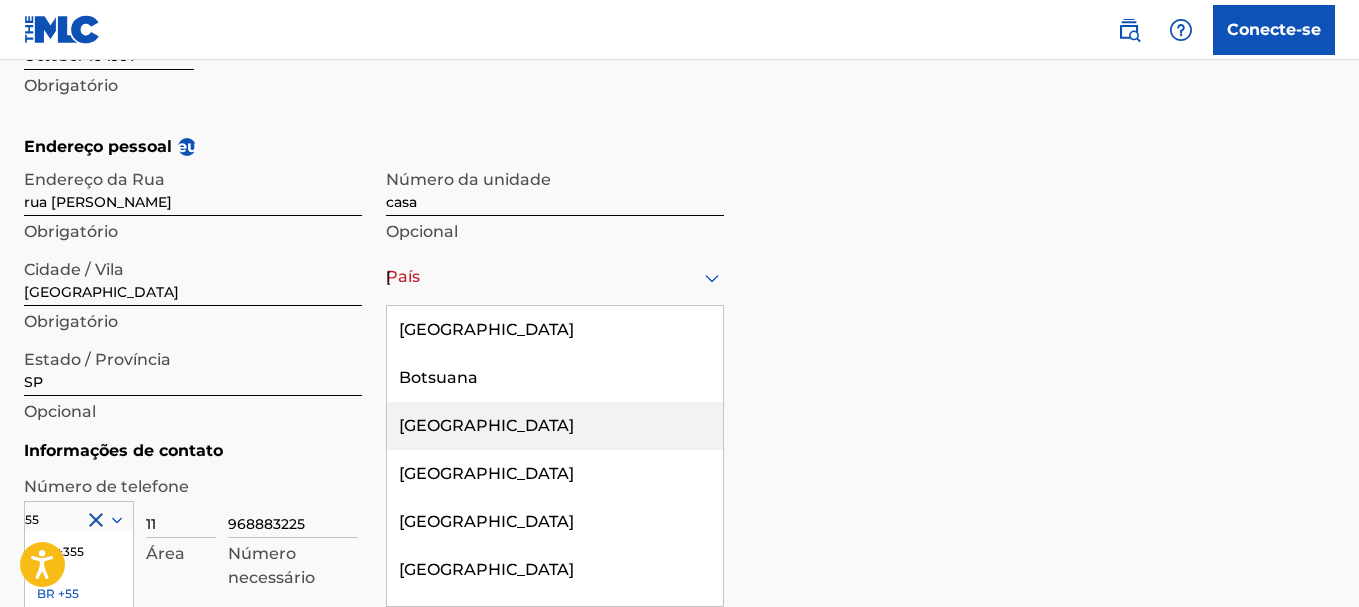 click on "[GEOGRAPHIC_DATA]" at bounding box center (486, 425) 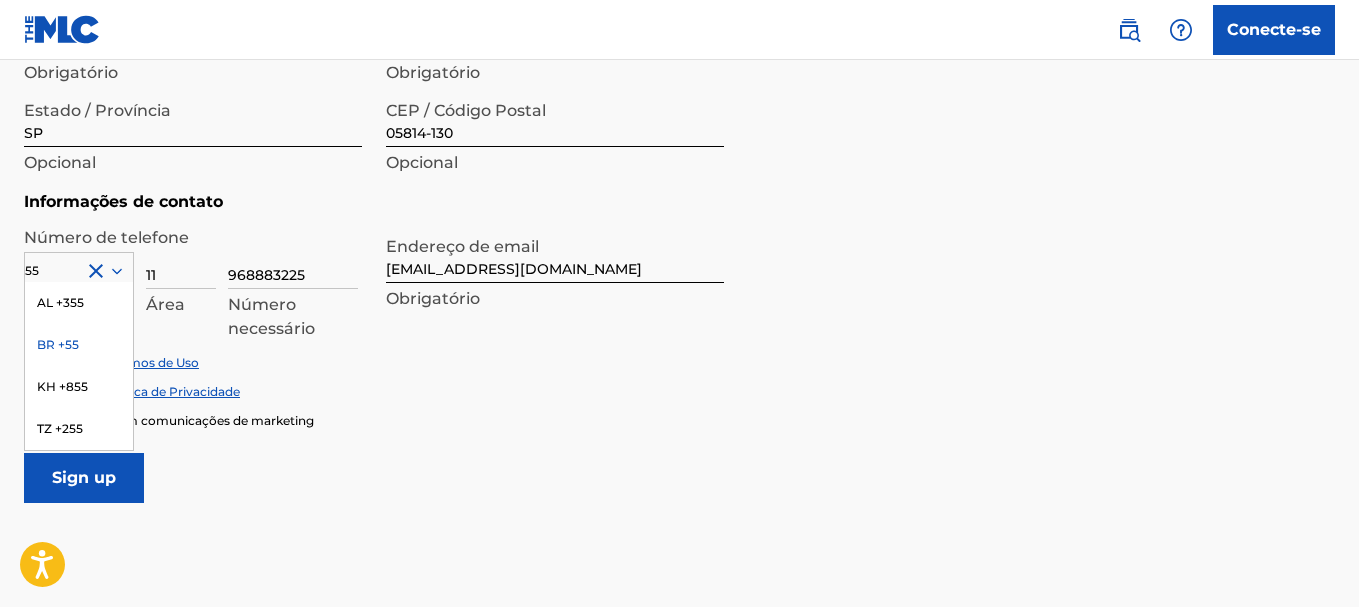 scroll, scrollTop: 1009, scrollLeft: 0, axis: vertical 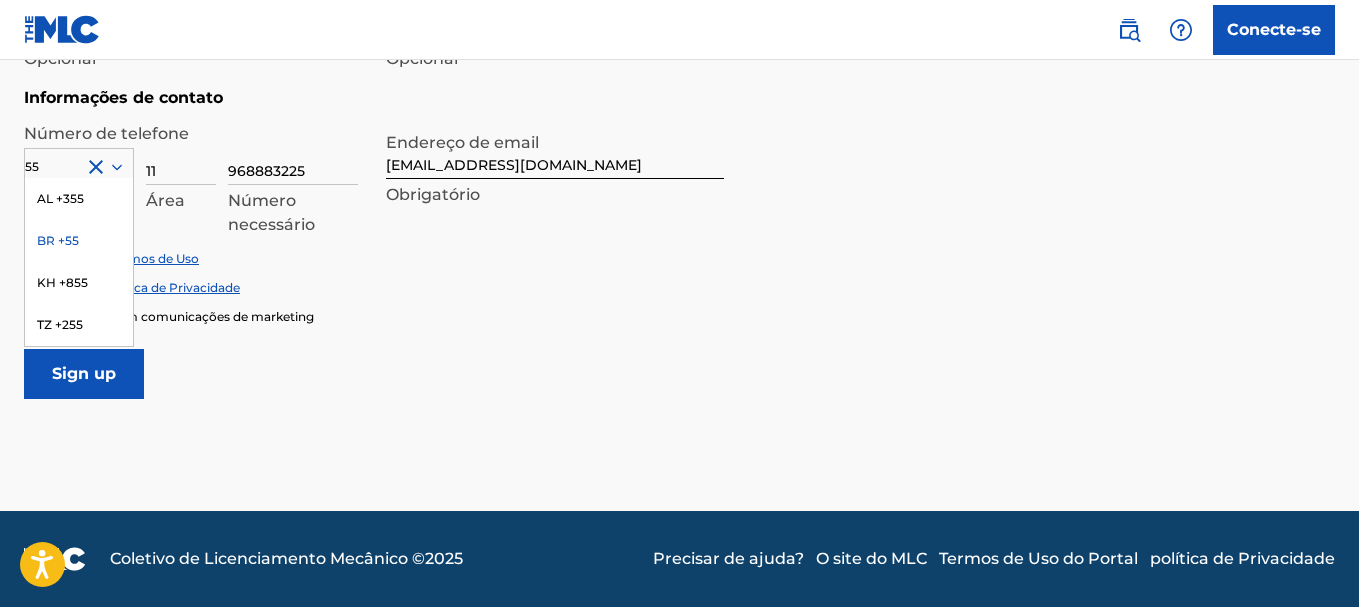 click on "Inscrever-se" at bounding box center (84, 374) 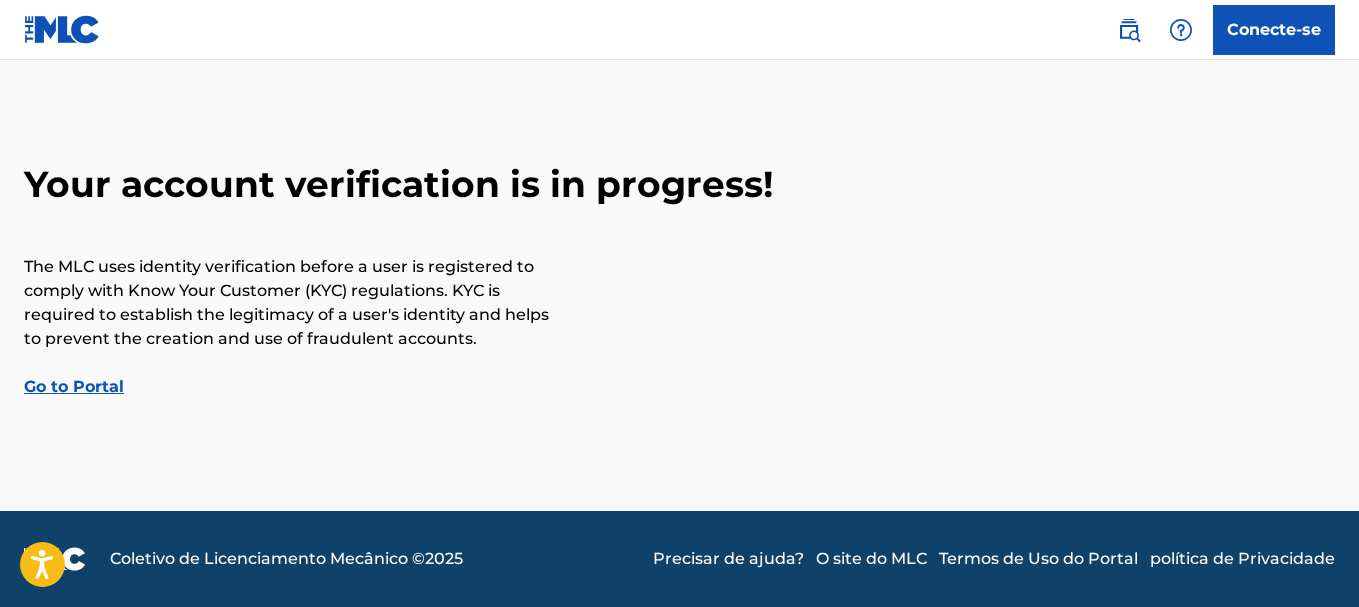 scroll, scrollTop: 0, scrollLeft: 0, axis: both 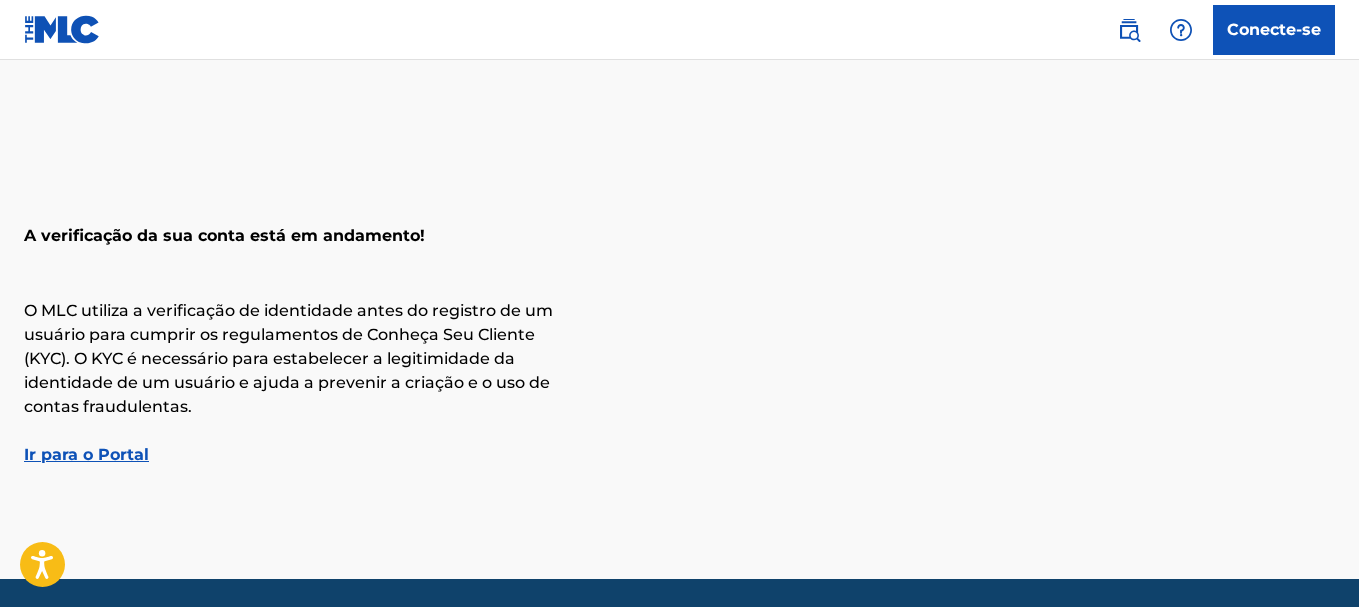 click on "Ir para o Portal" at bounding box center (86, 454) 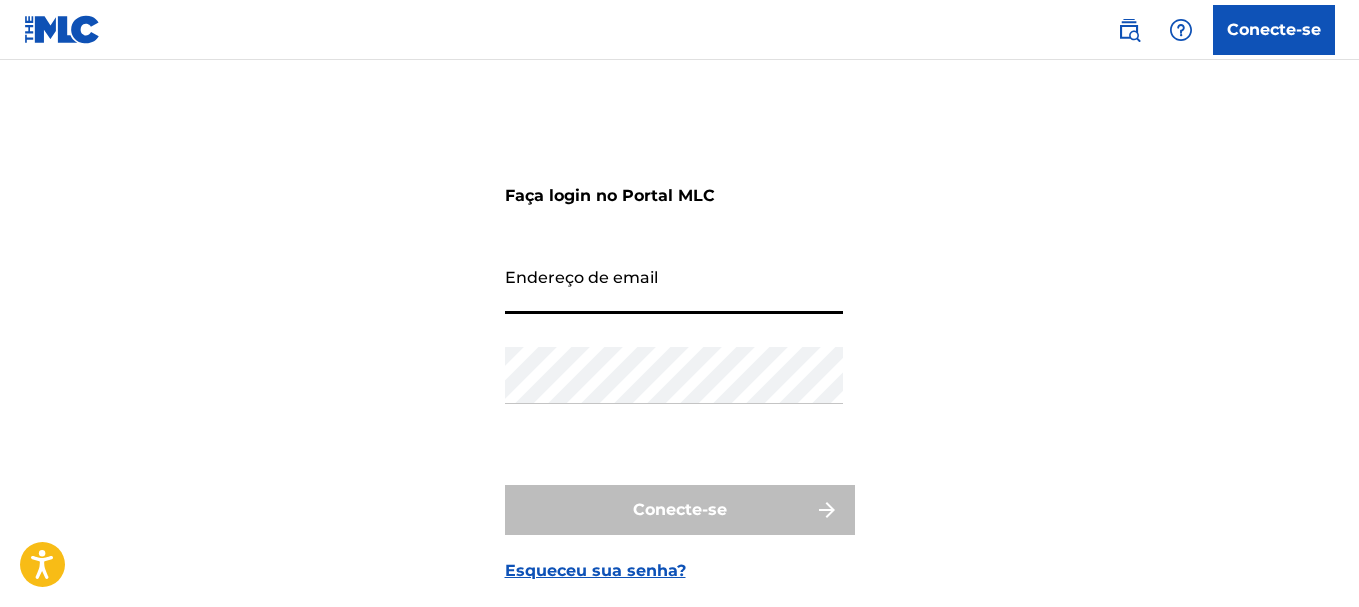 click on "Endereço de email" at bounding box center (674, 285) 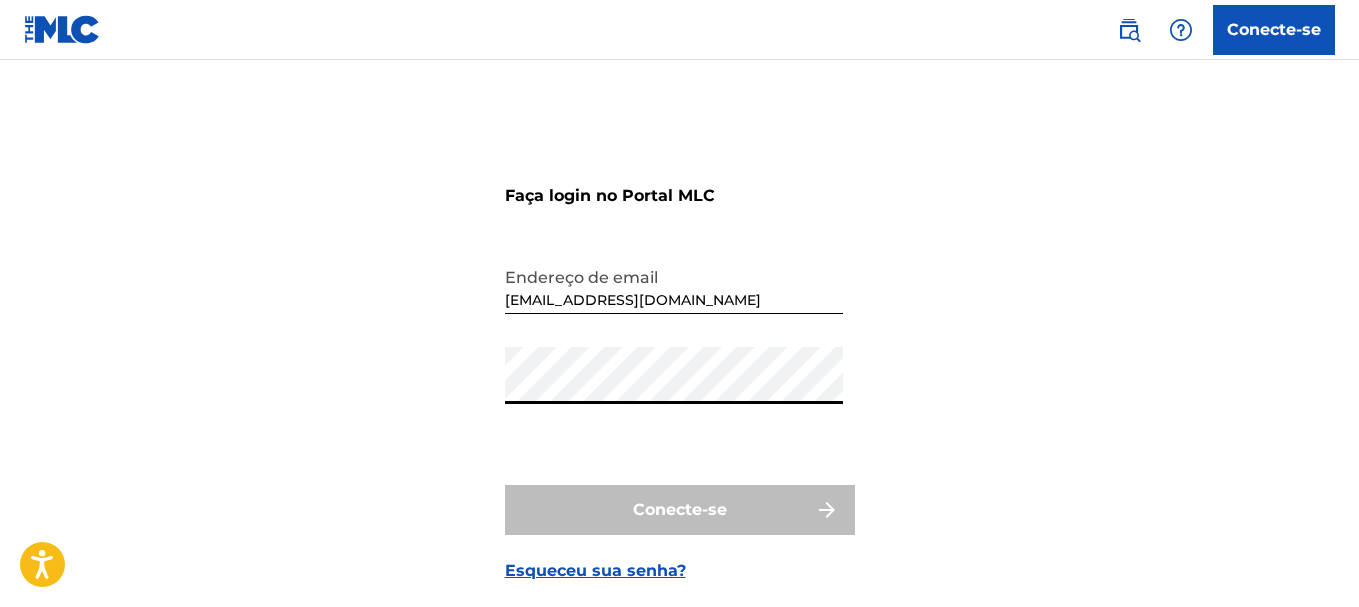 click on "Faça login no Portal MLC Endereço de email [EMAIL_ADDRESS][DOMAIN_NAME] Senha Conecte-se Esqueceu sua senha?" at bounding box center (679, 362) 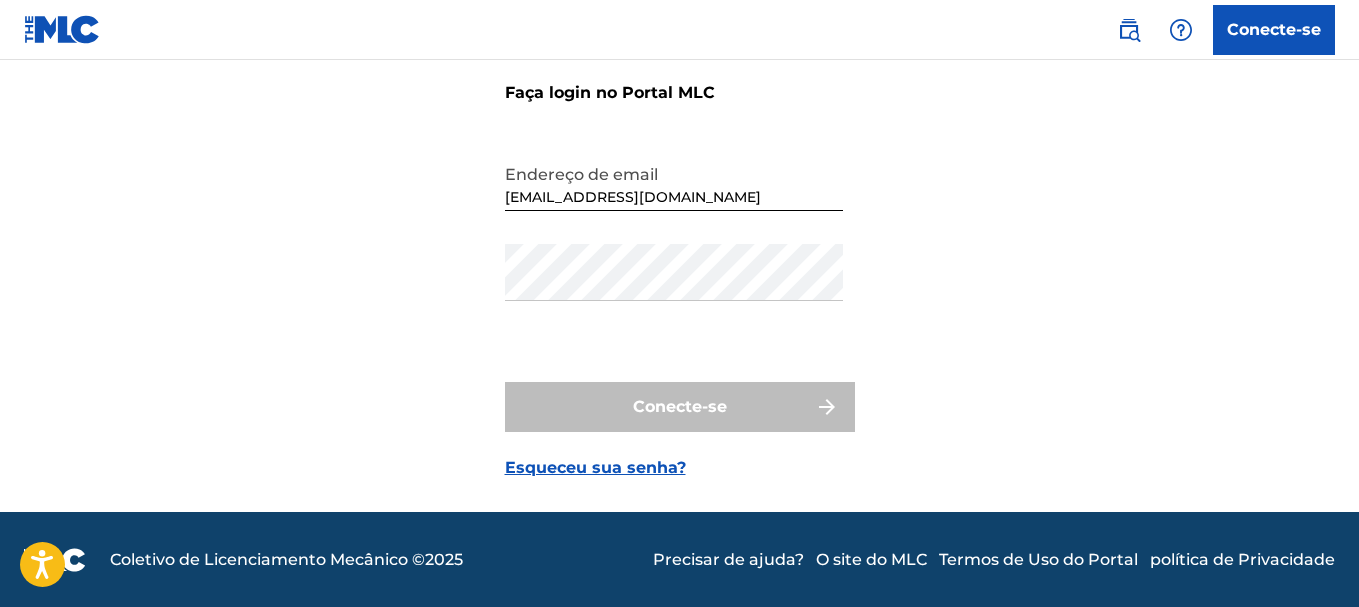 scroll, scrollTop: 104, scrollLeft: 0, axis: vertical 